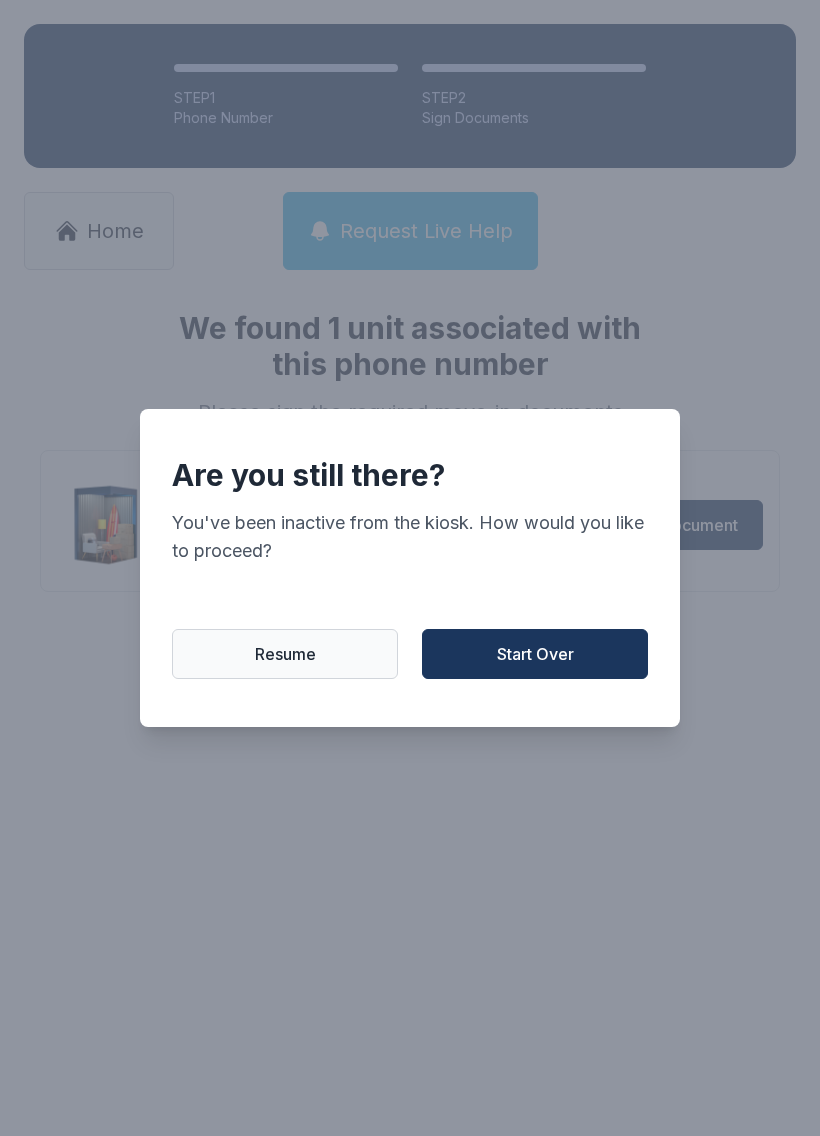 scroll, scrollTop: 0, scrollLeft: 0, axis: both 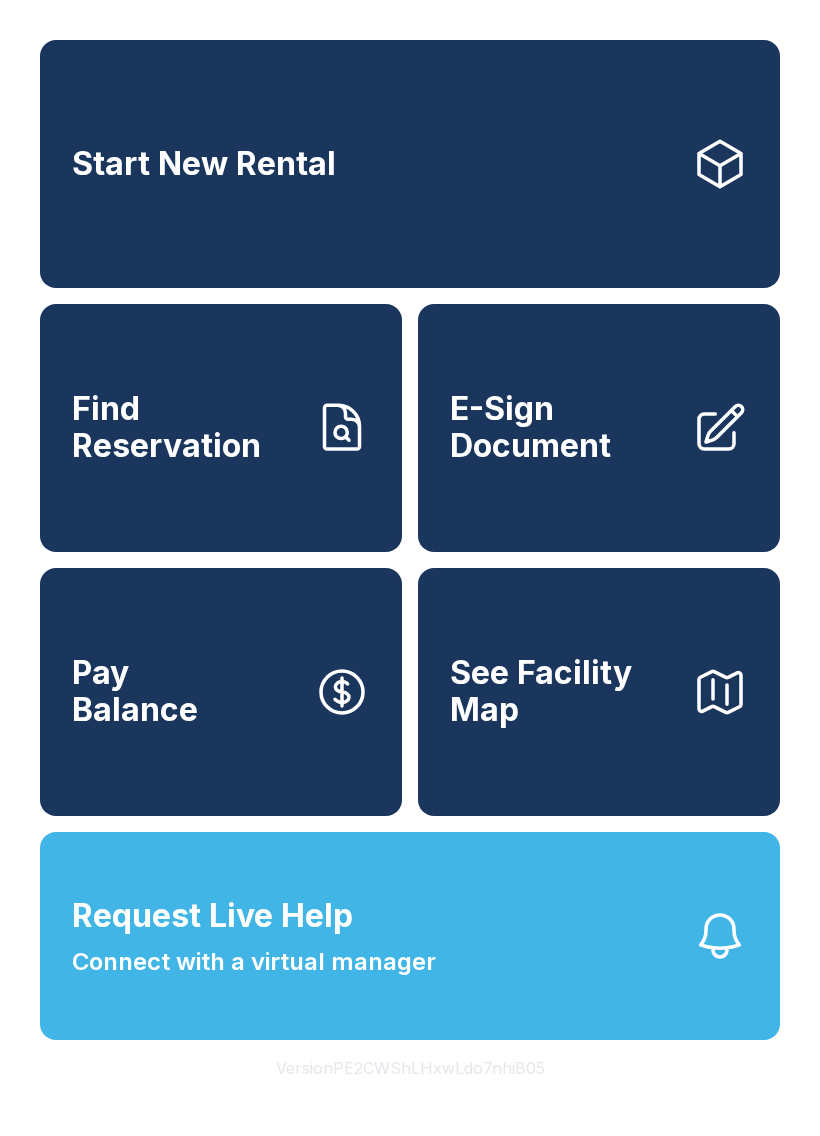 click on "Request Live Help Connect with a virtual manager" at bounding box center (254, 936) 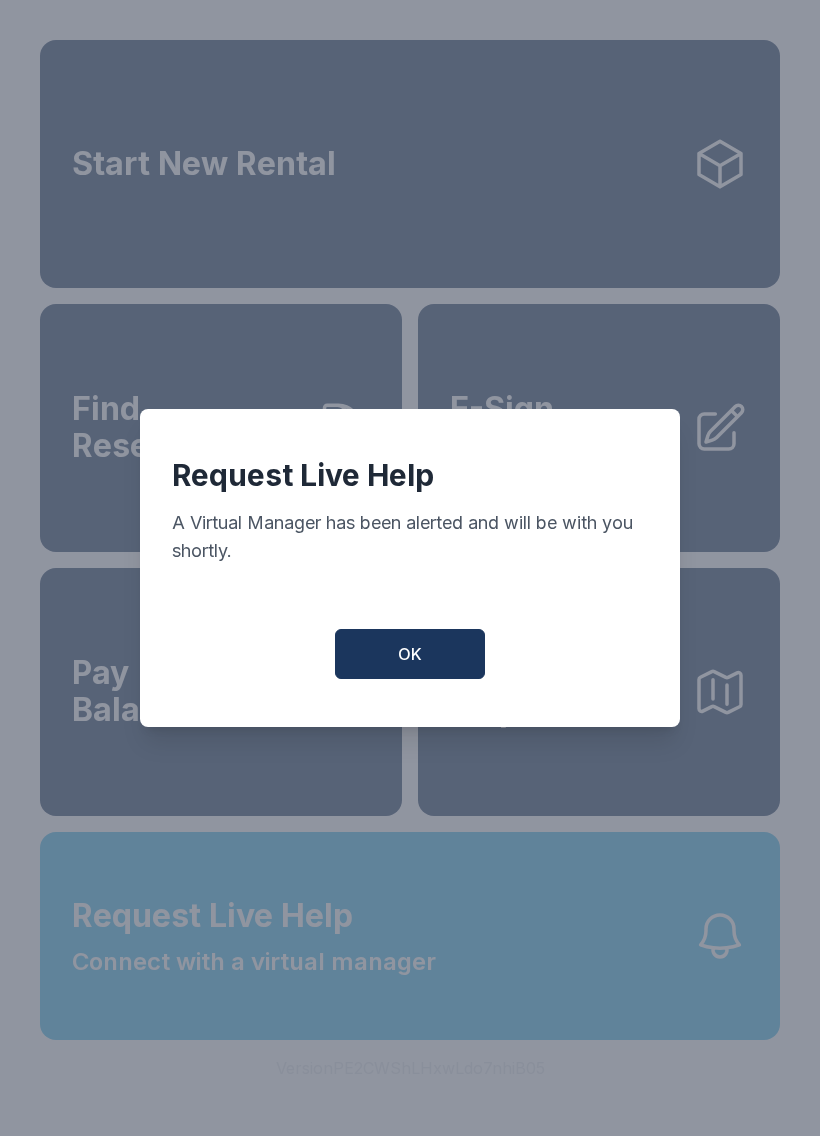 click on "OK" at bounding box center (410, 654) 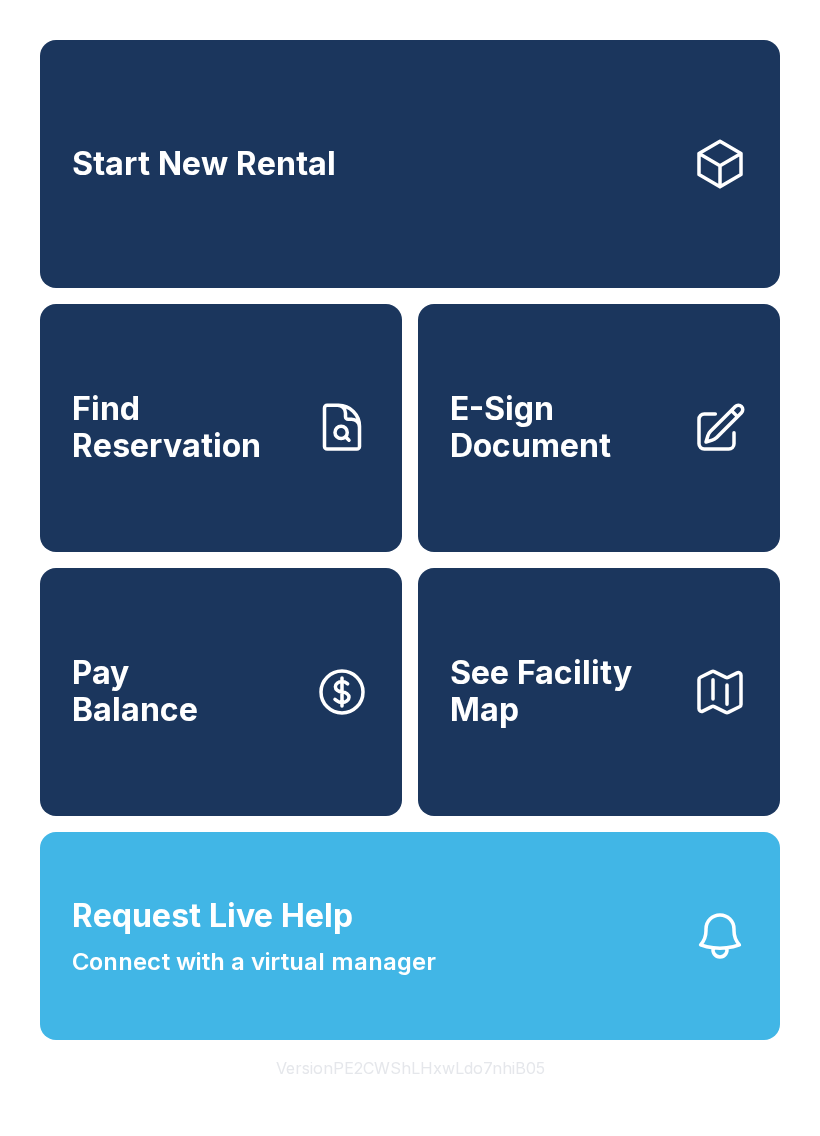 click on "Start New Rental Find Reservation E-Sign Document Pay  Balance See Facility Map" at bounding box center (410, 428) 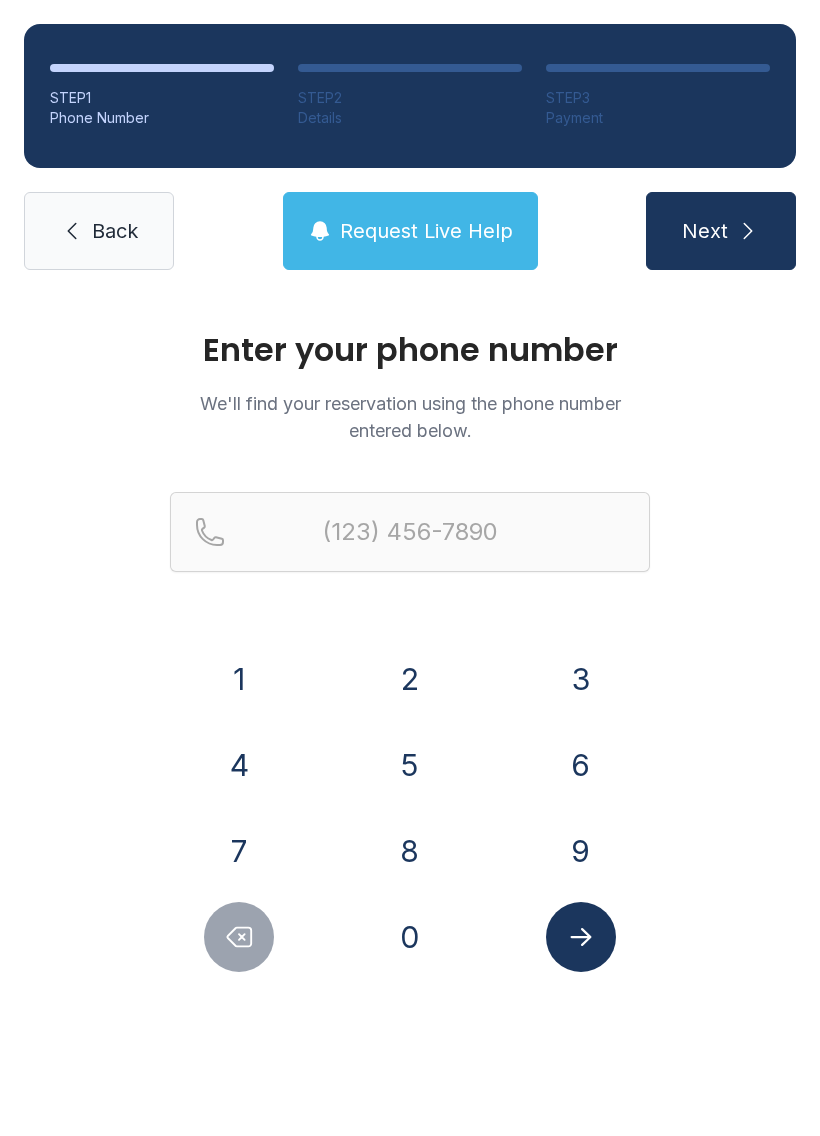 click on "9" at bounding box center [581, 851] 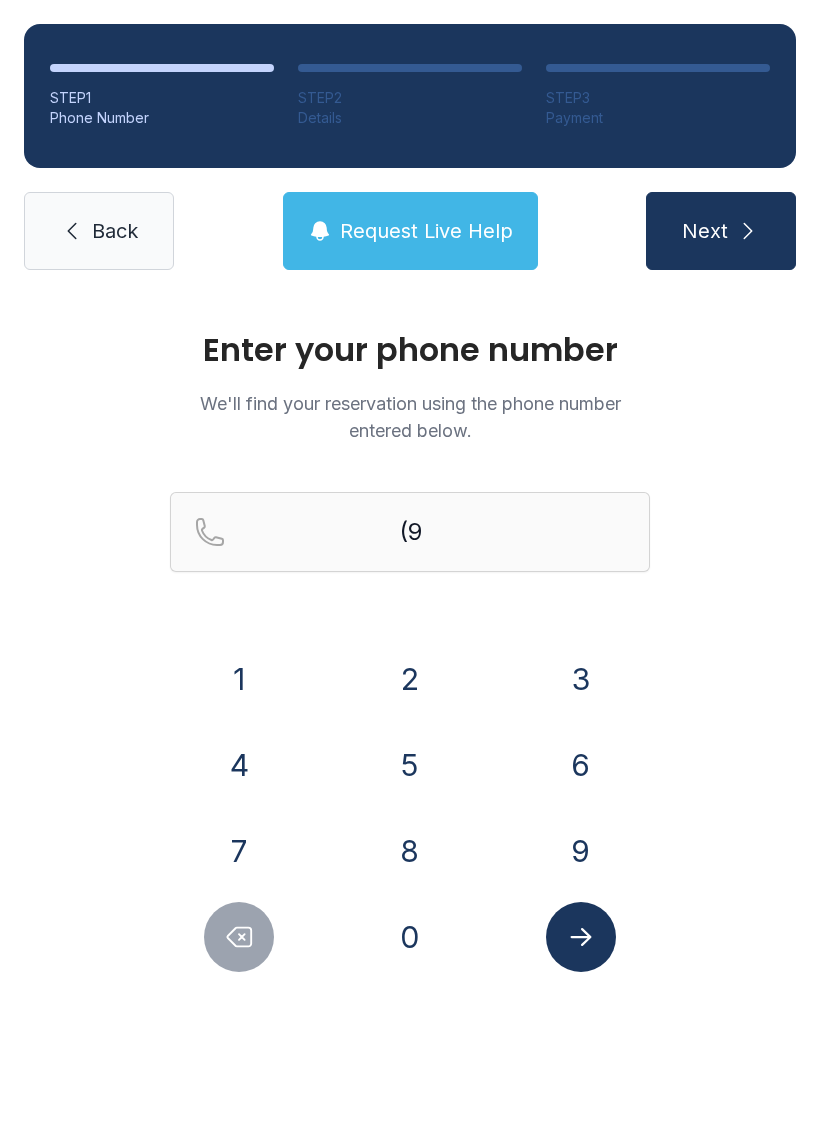 click on "1" at bounding box center (239, 679) 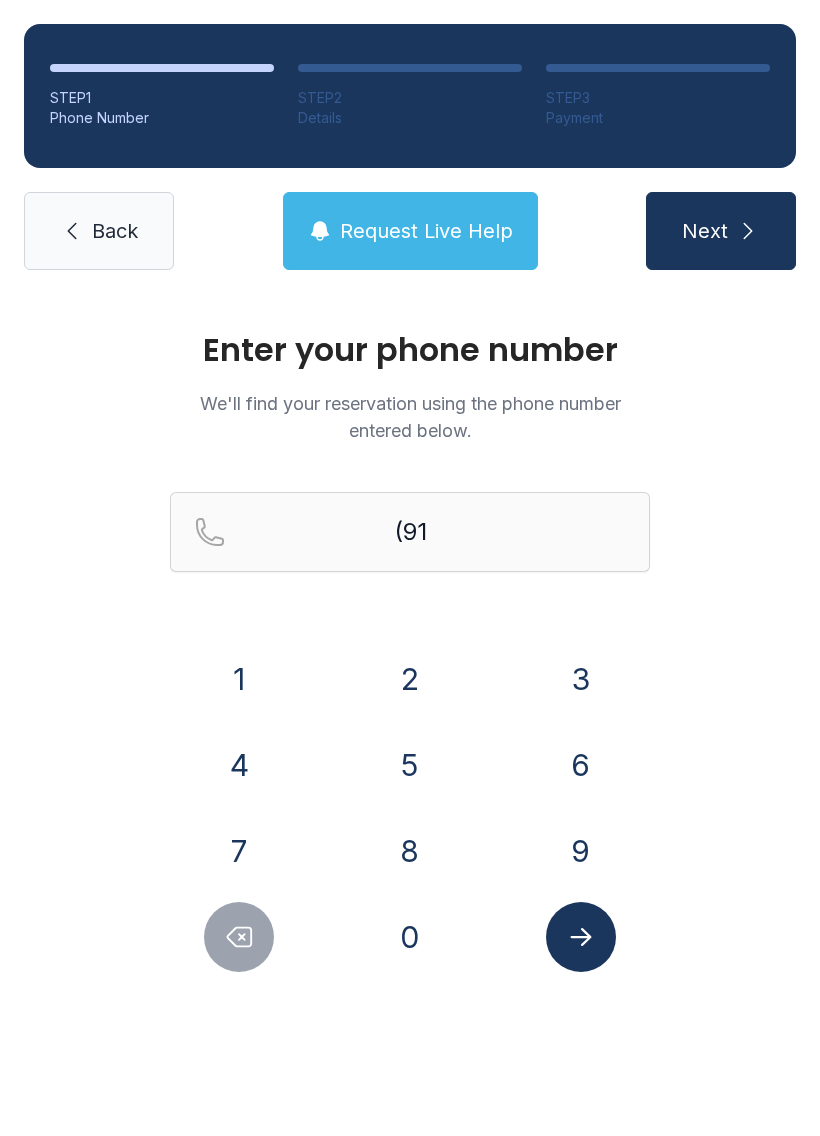 click on "5" at bounding box center (410, 765) 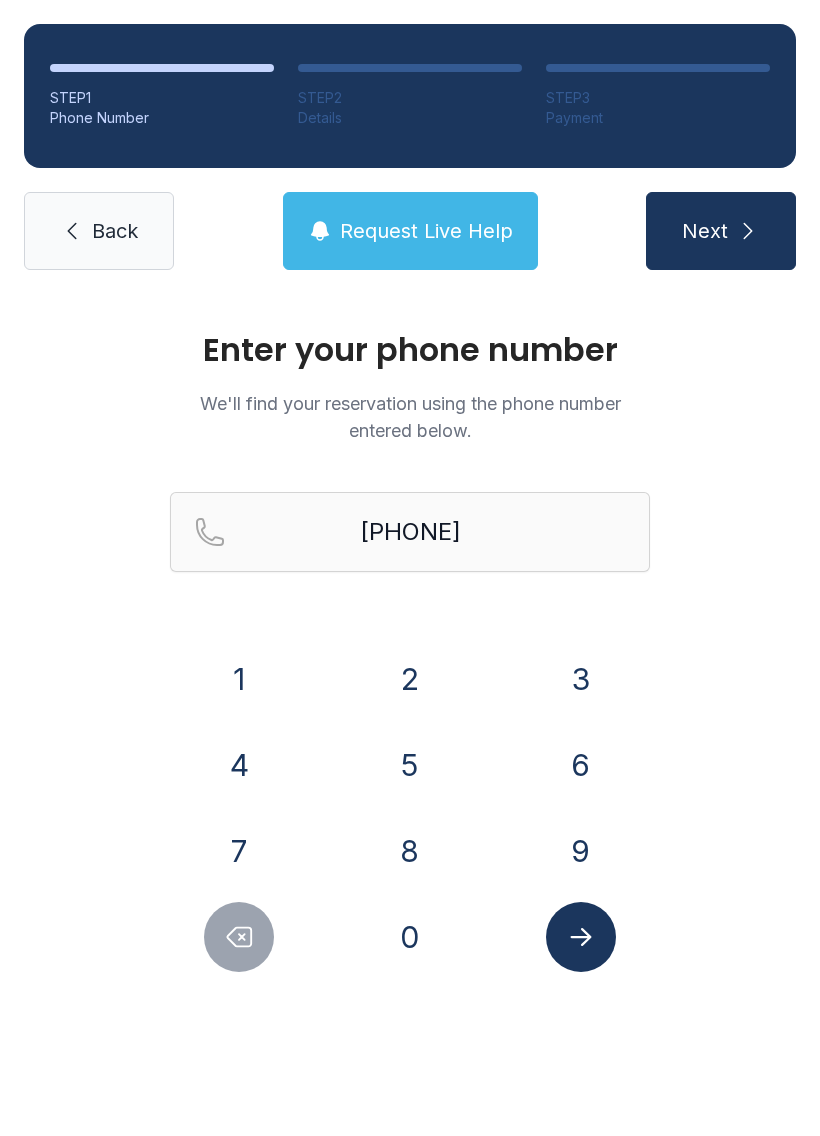 click on "6" at bounding box center [581, 765] 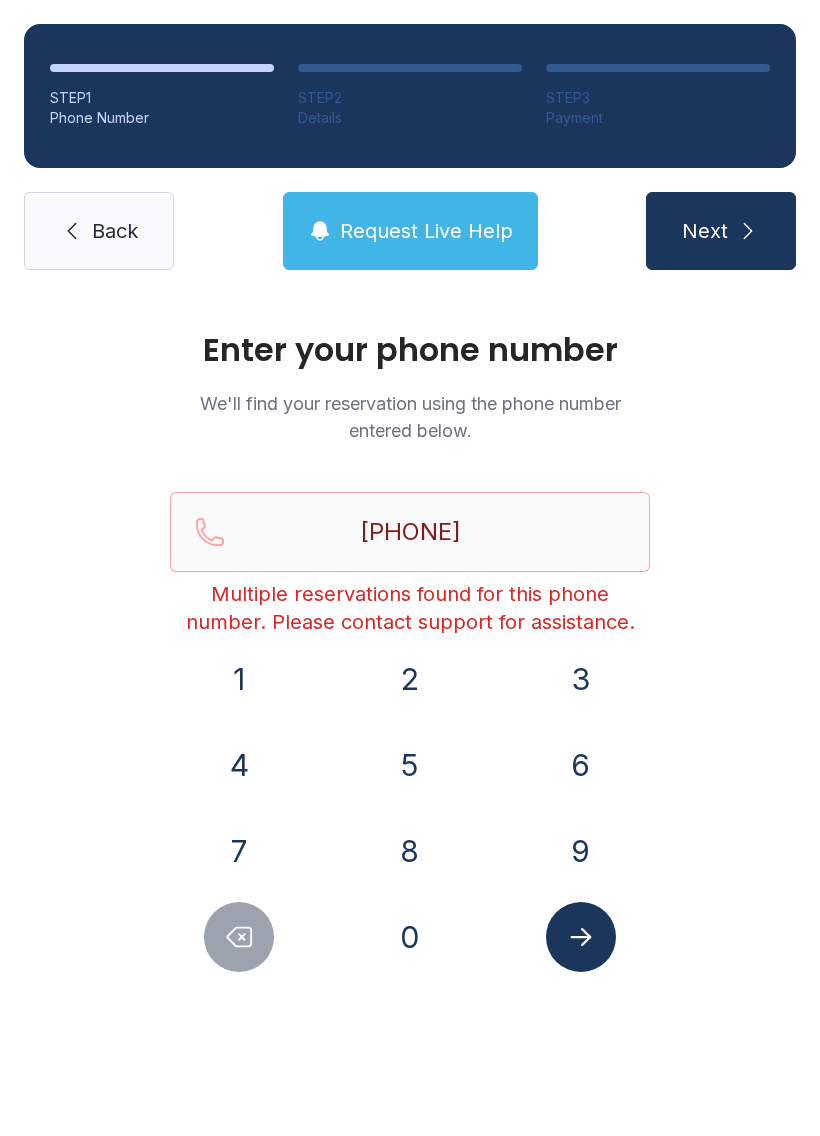 click 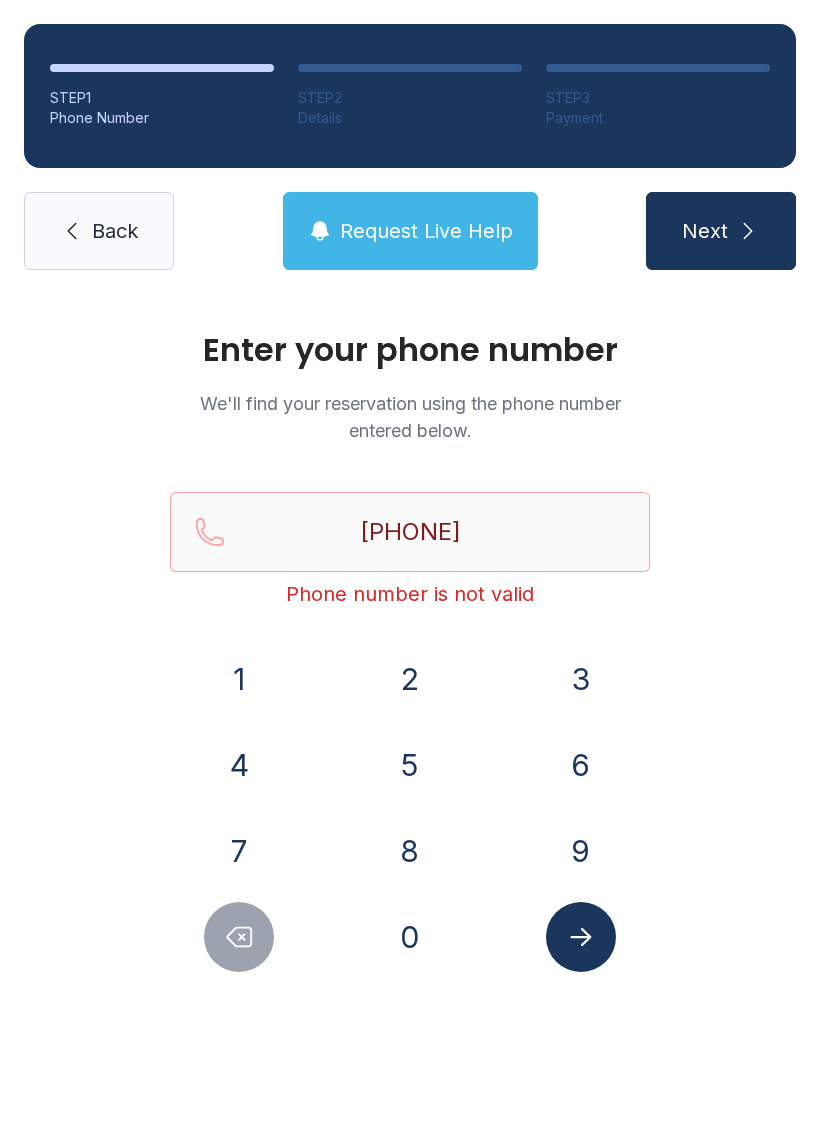 click 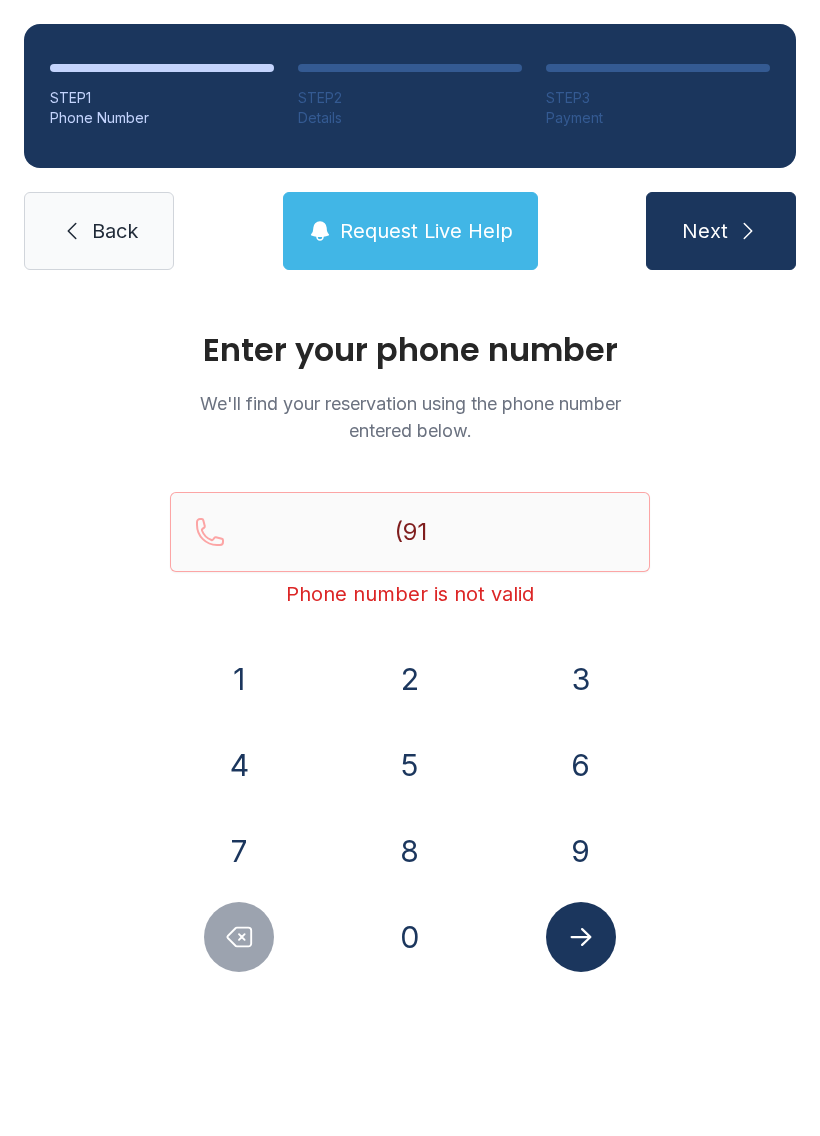 click 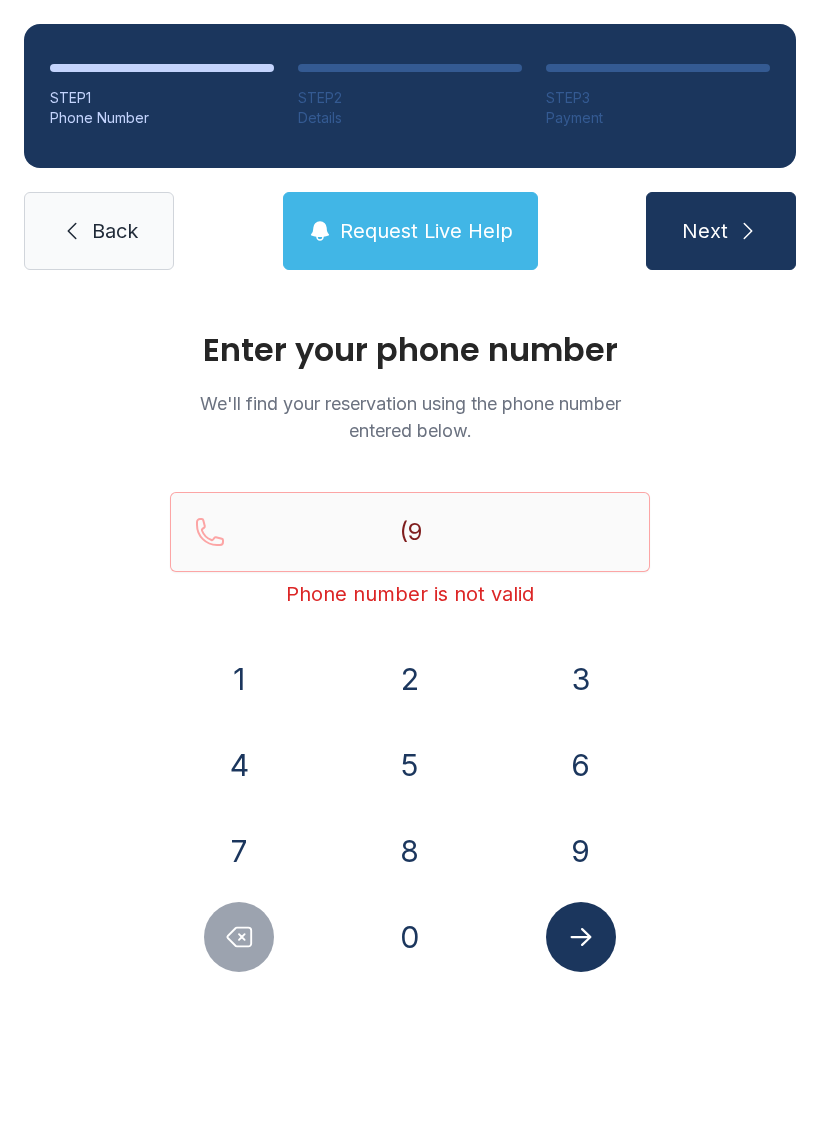 click 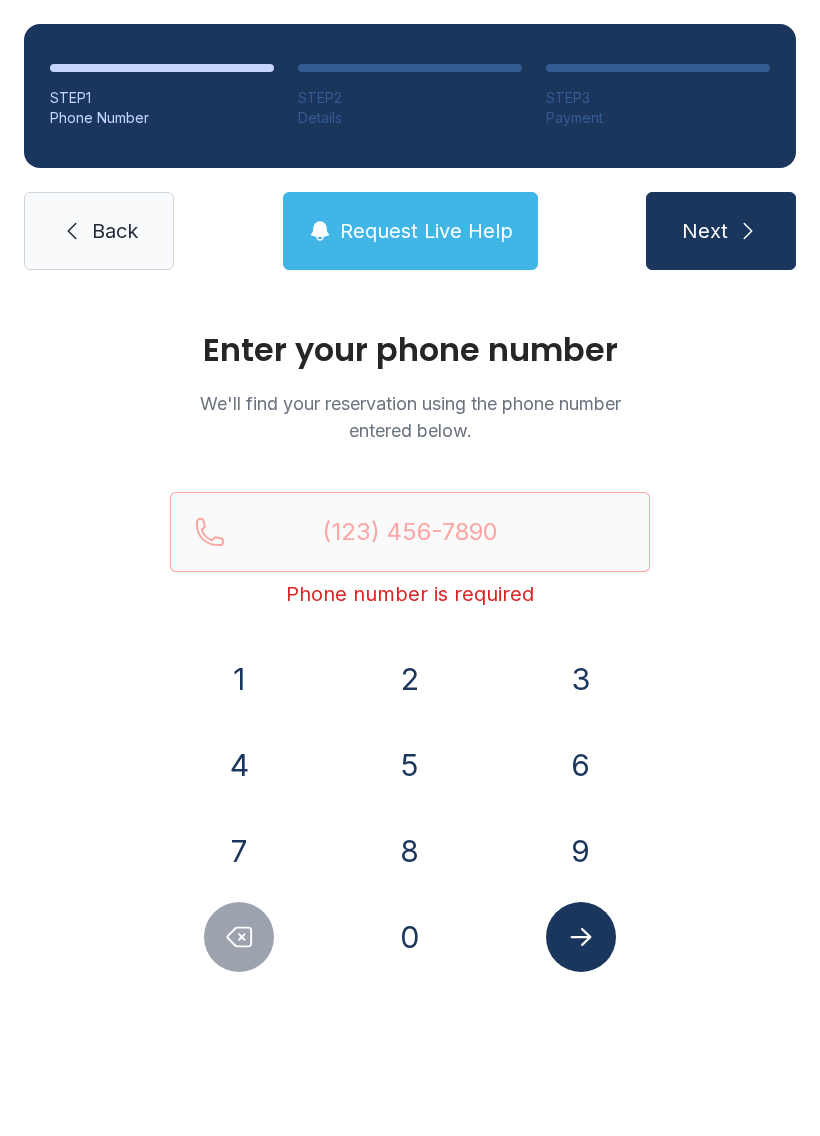 click 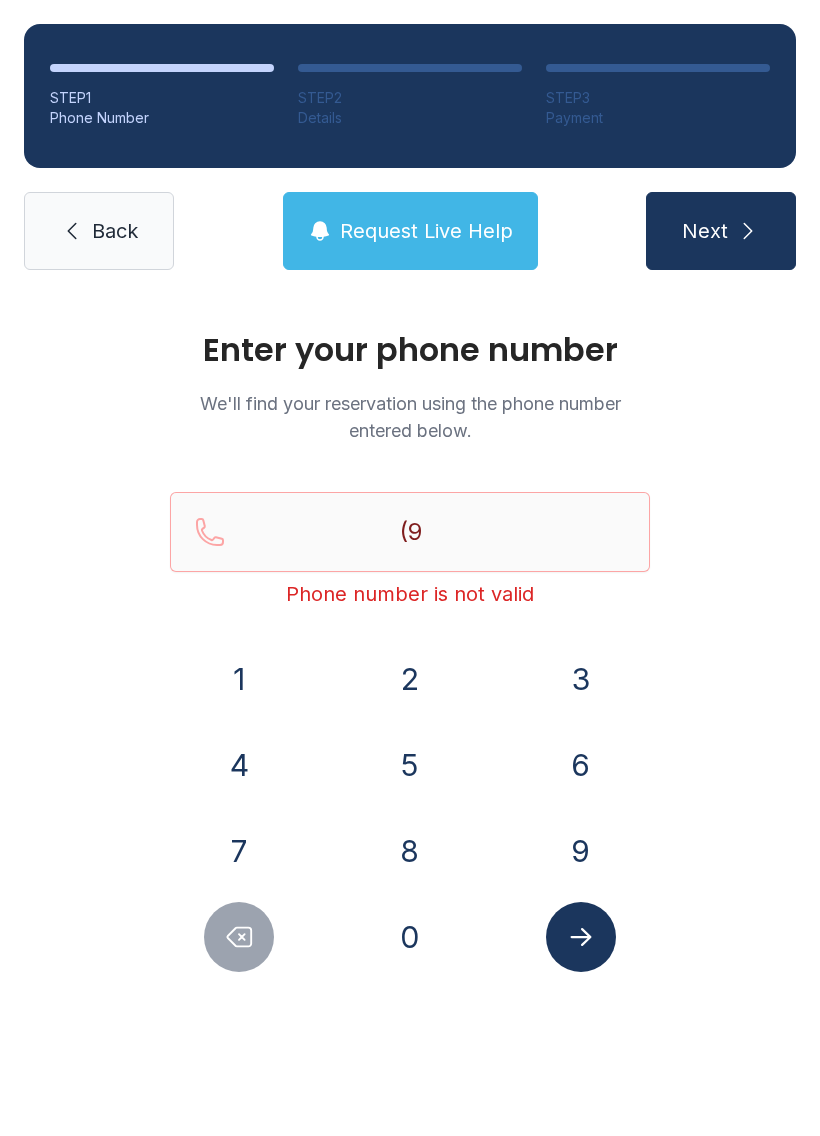click on "1" at bounding box center (239, 679) 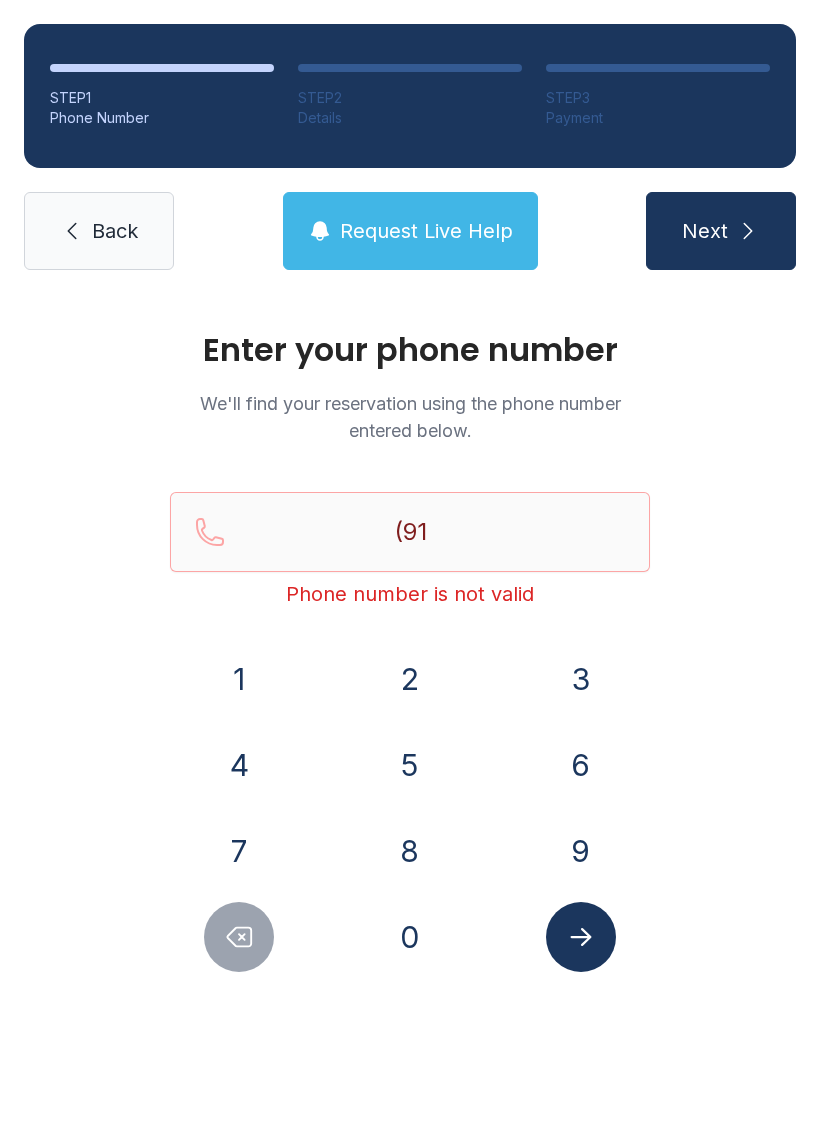 click on "5" at bounding box center (410, 765) 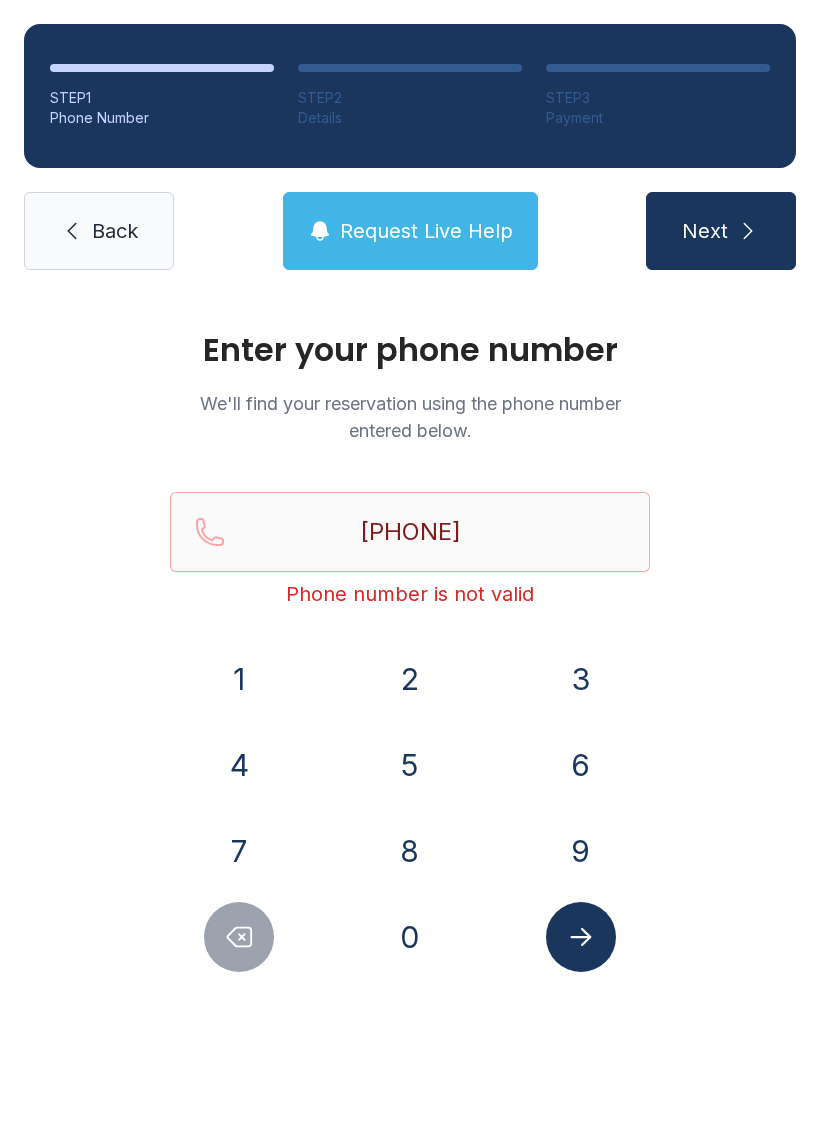 click on "6" at bounding box center [581, 765] 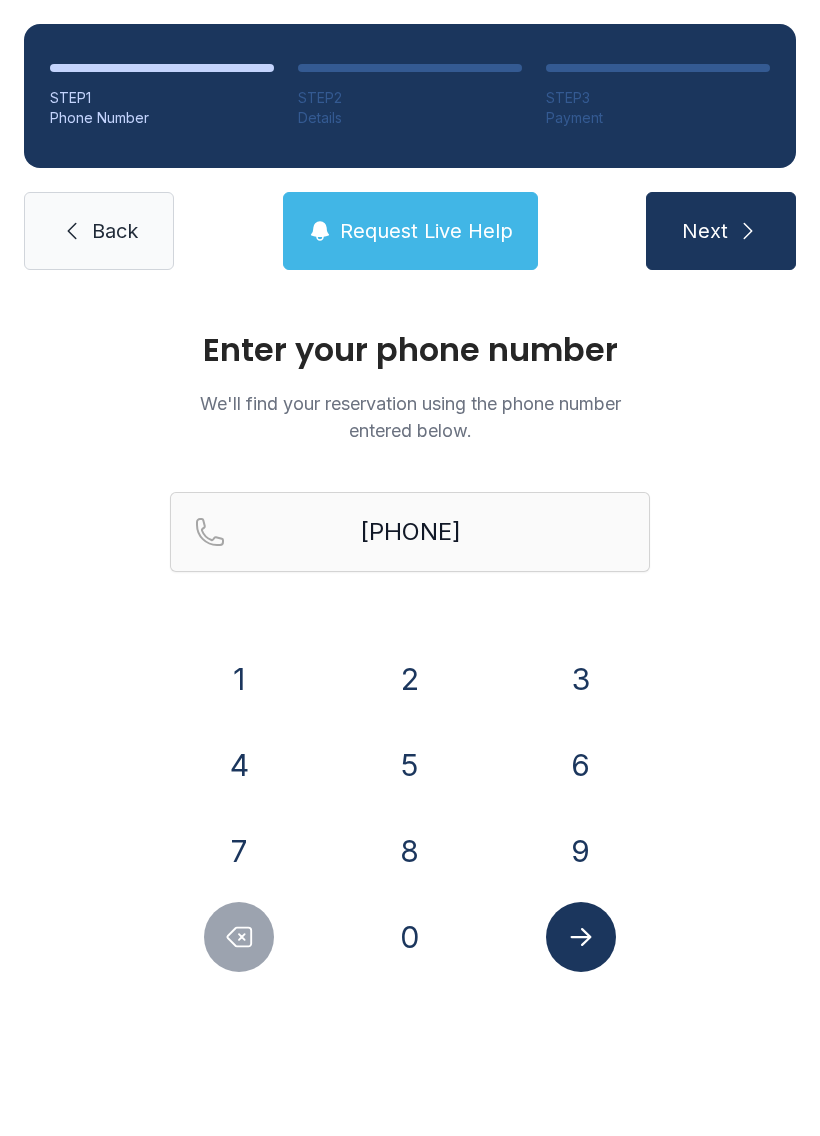 click on "Next" at bounding box center (705, 231) 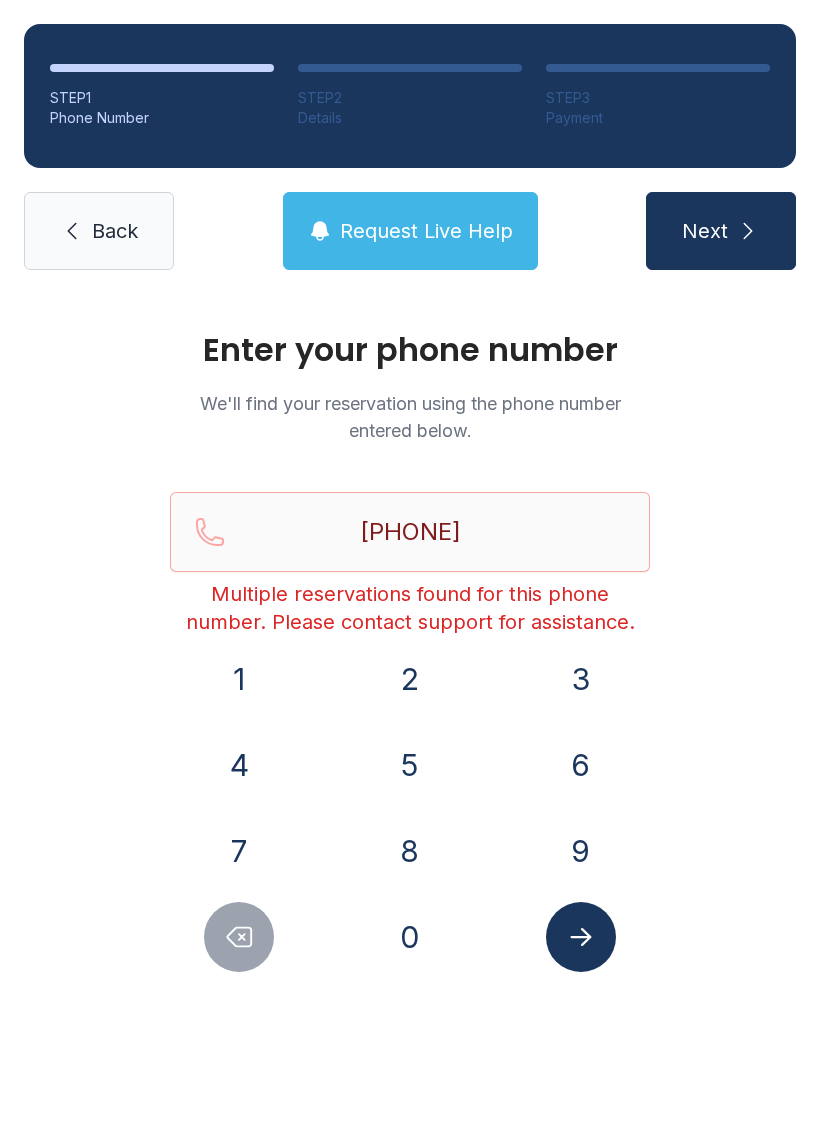 click 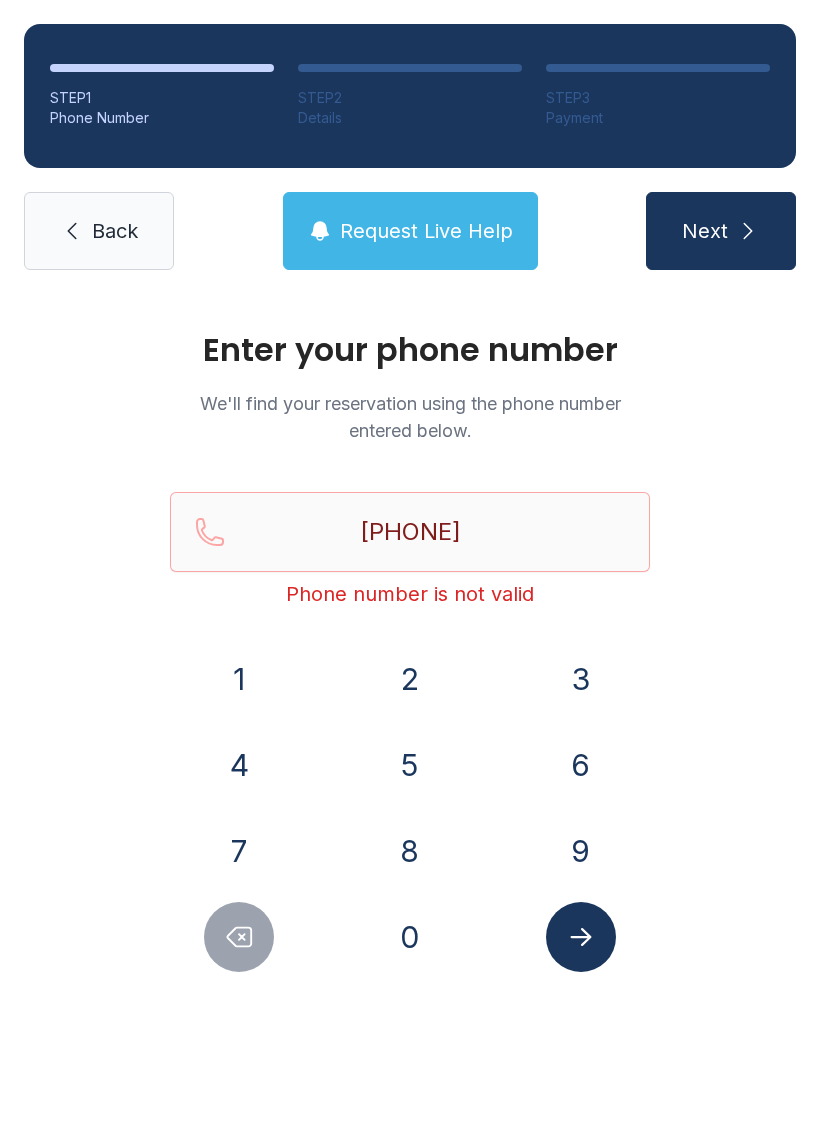click 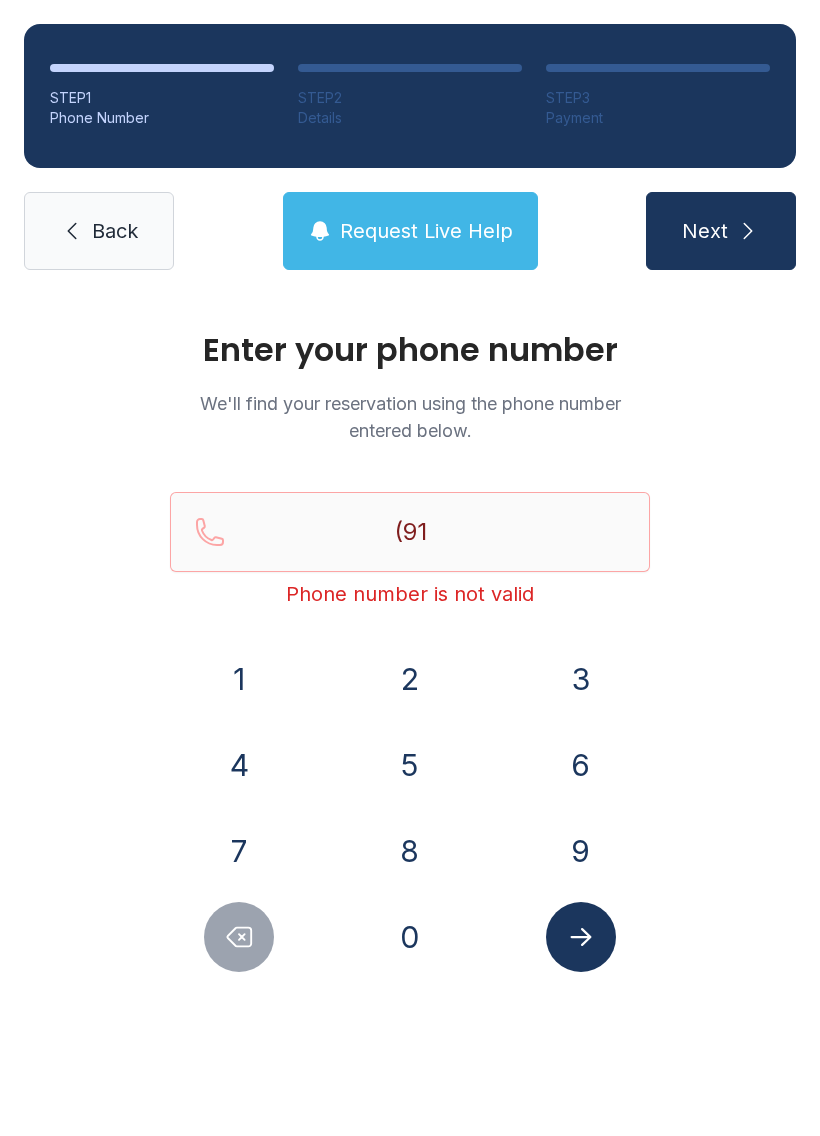 click at bounding box center [239, 937] 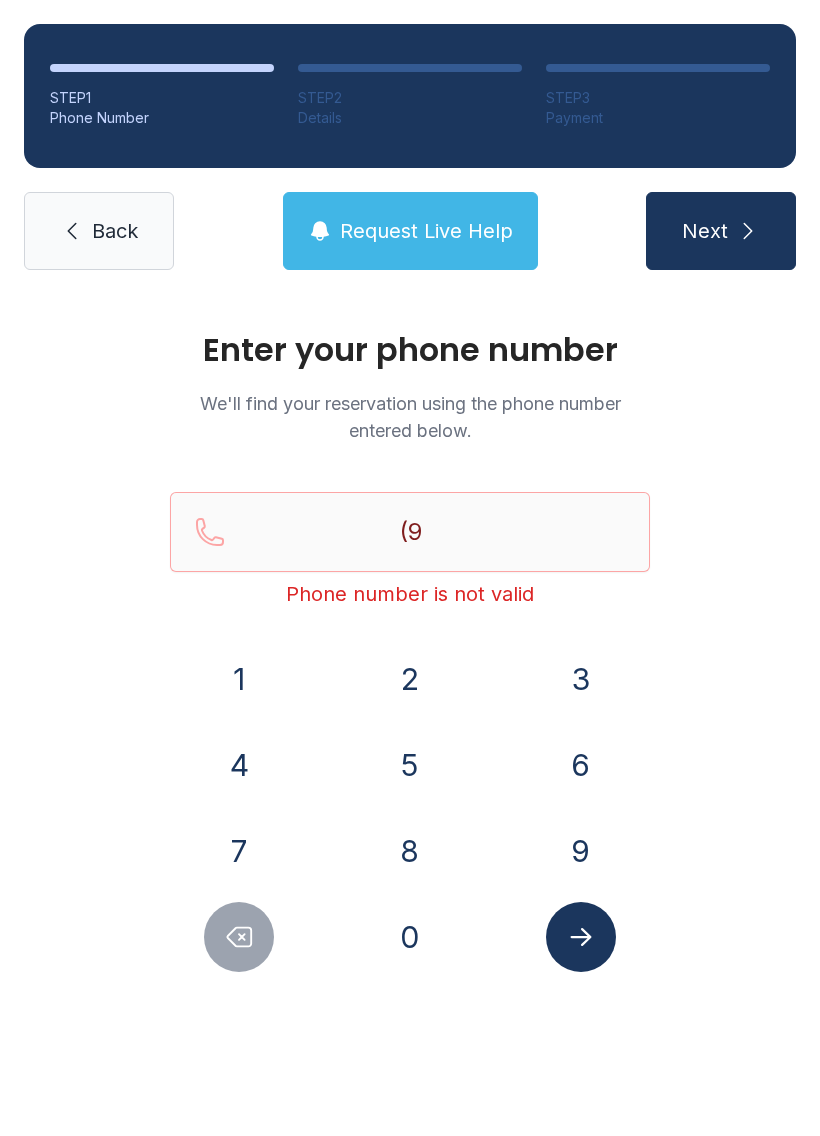 click at bounding box center [239, 937] 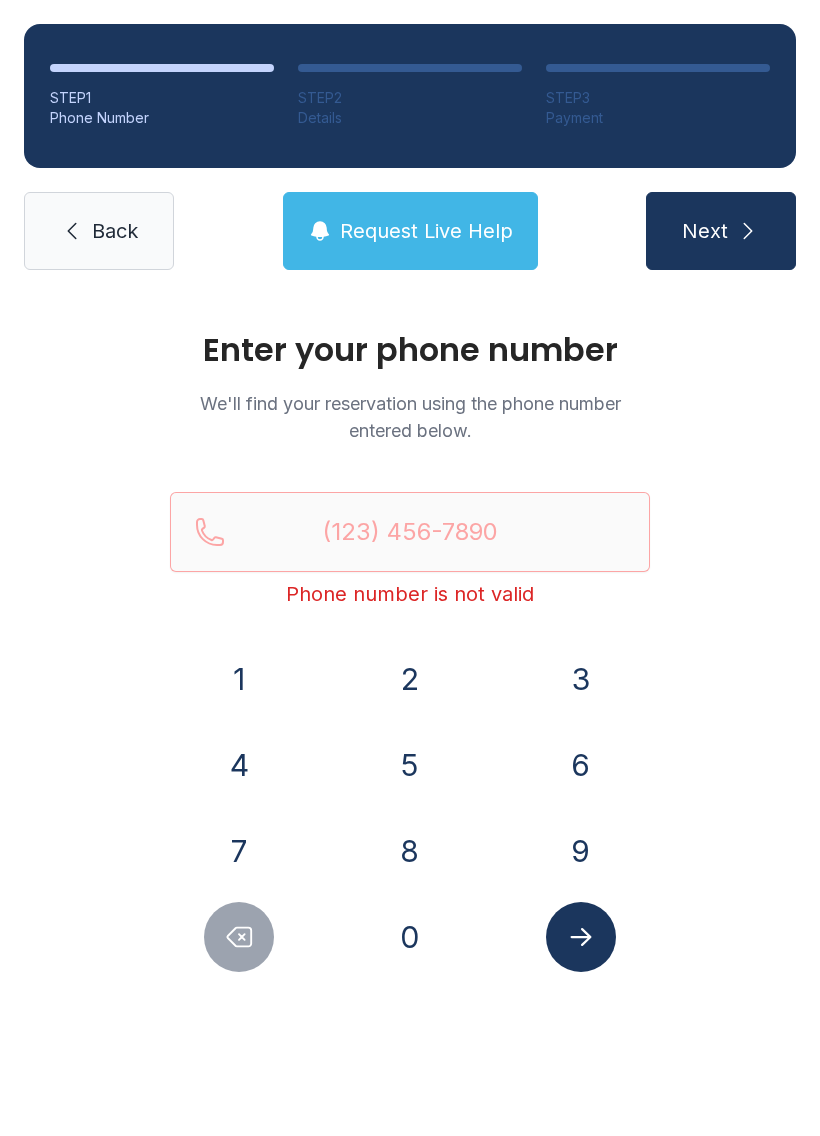 click at bounding box center (239, 937) 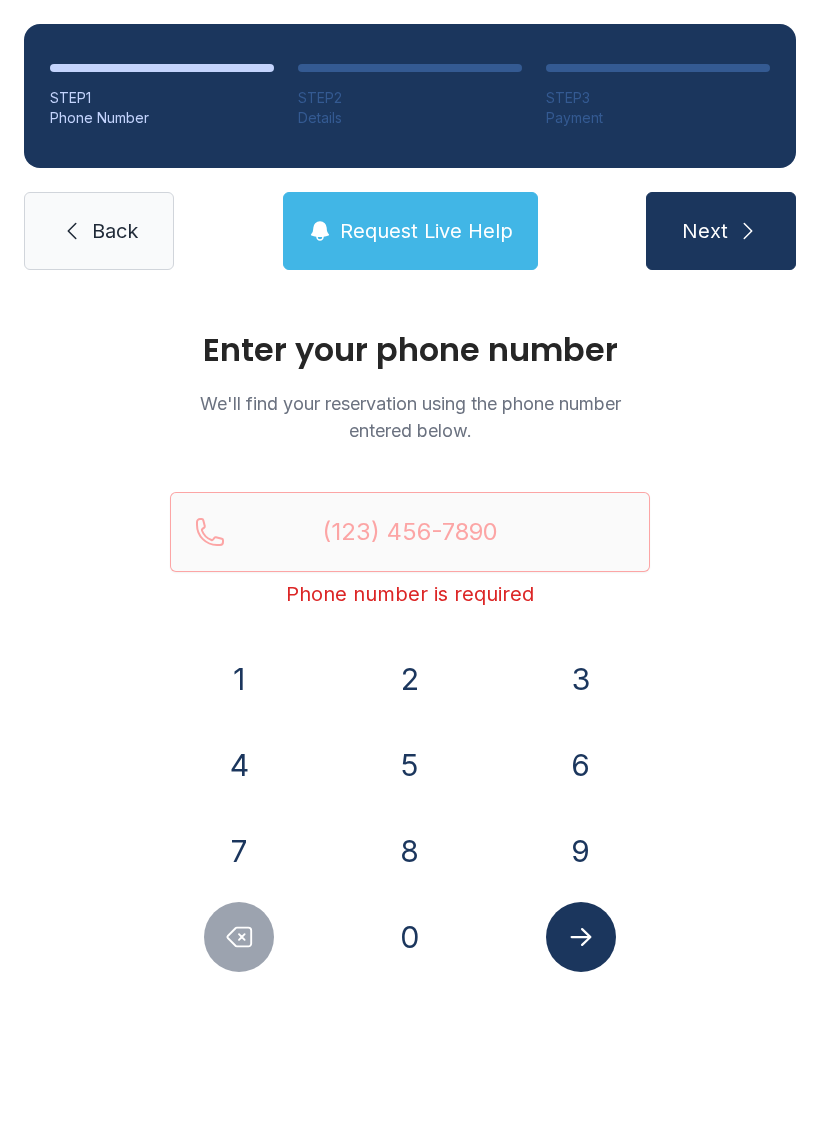click at bounding box center [239, 937] 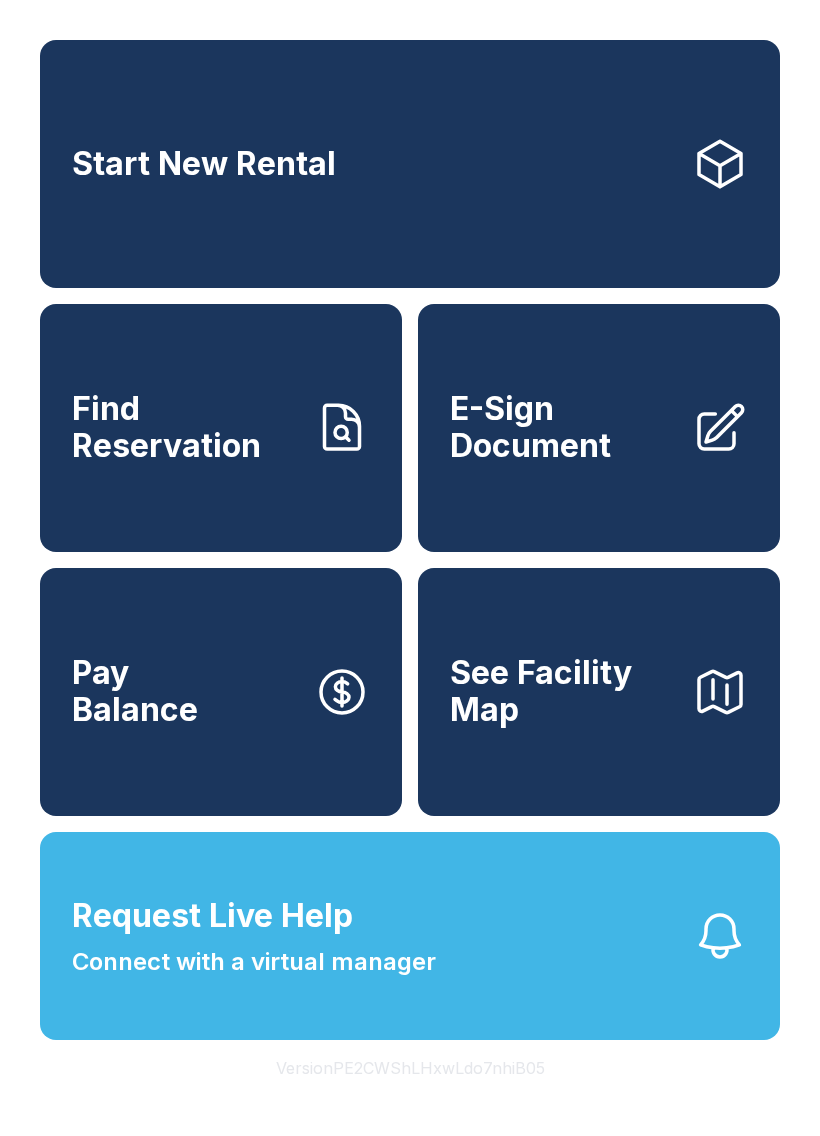 click on "Start New Rental" at bounding box center [410, 164] 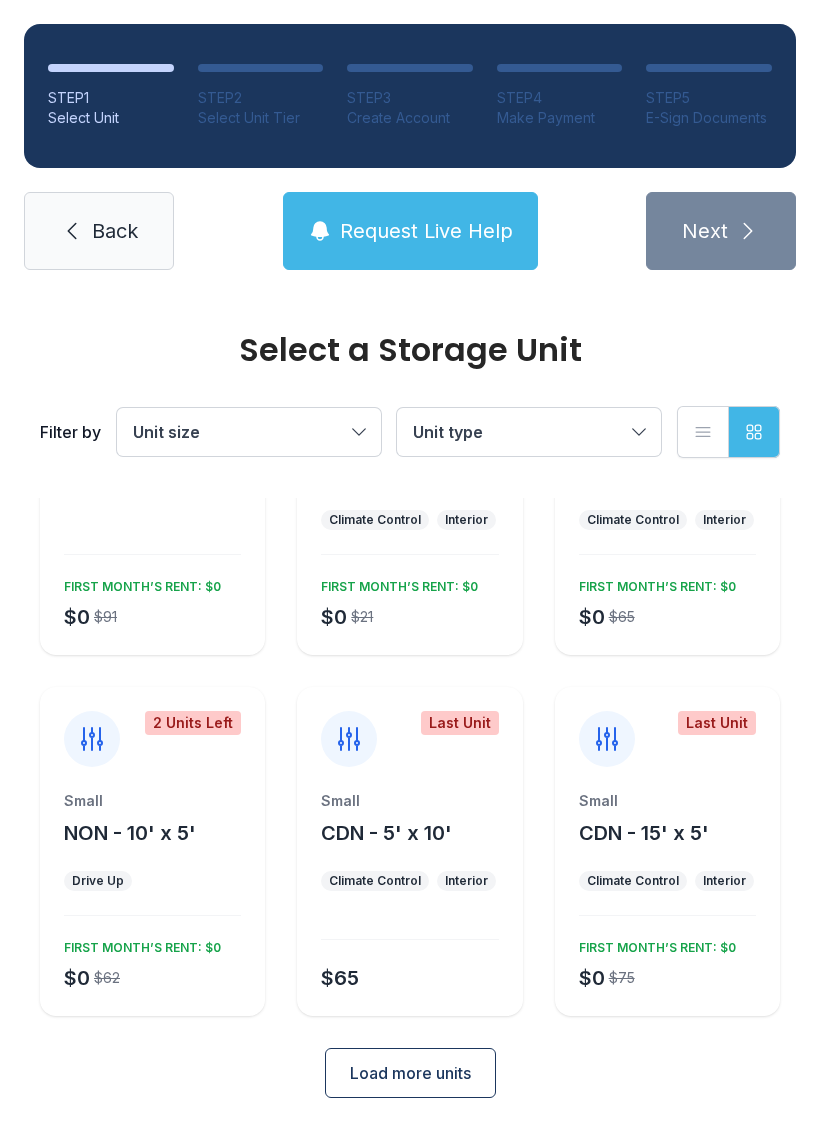 scroll, scrollTop: 174, scrollLeft: 0, axis: vertical 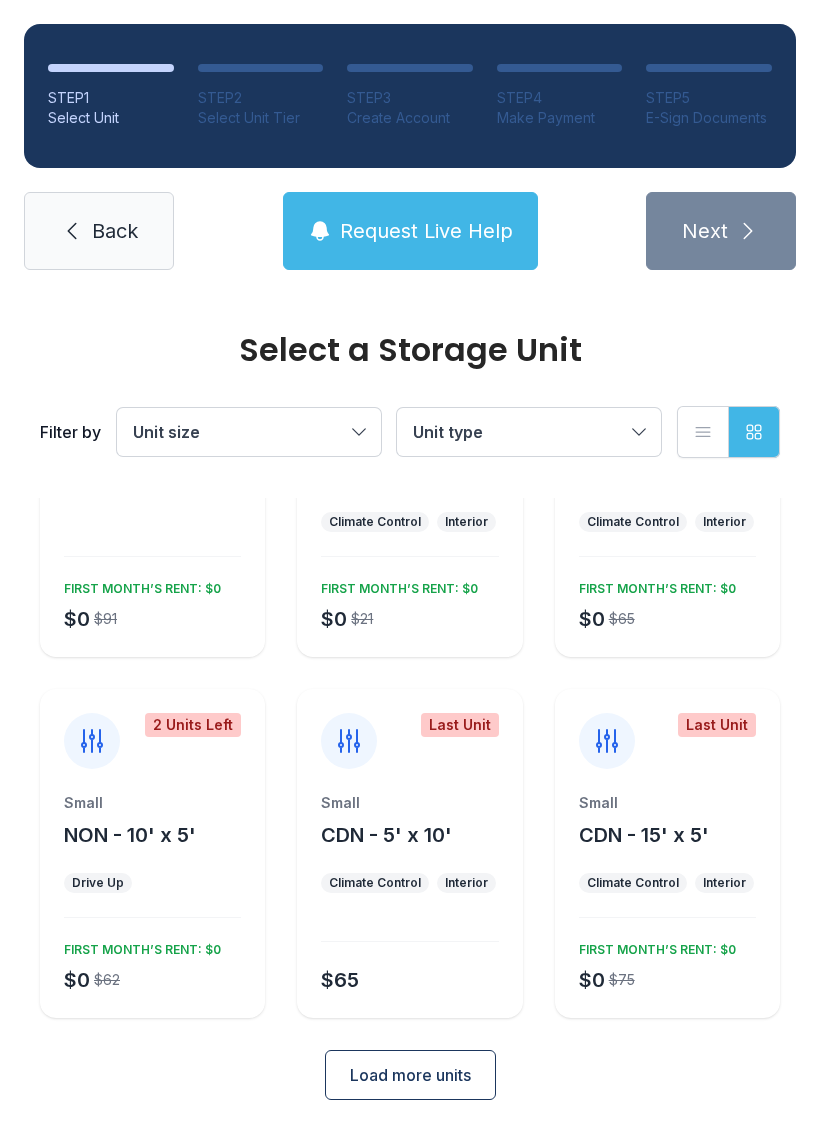 click on "Load more units" at bounding box center (410, 1075) 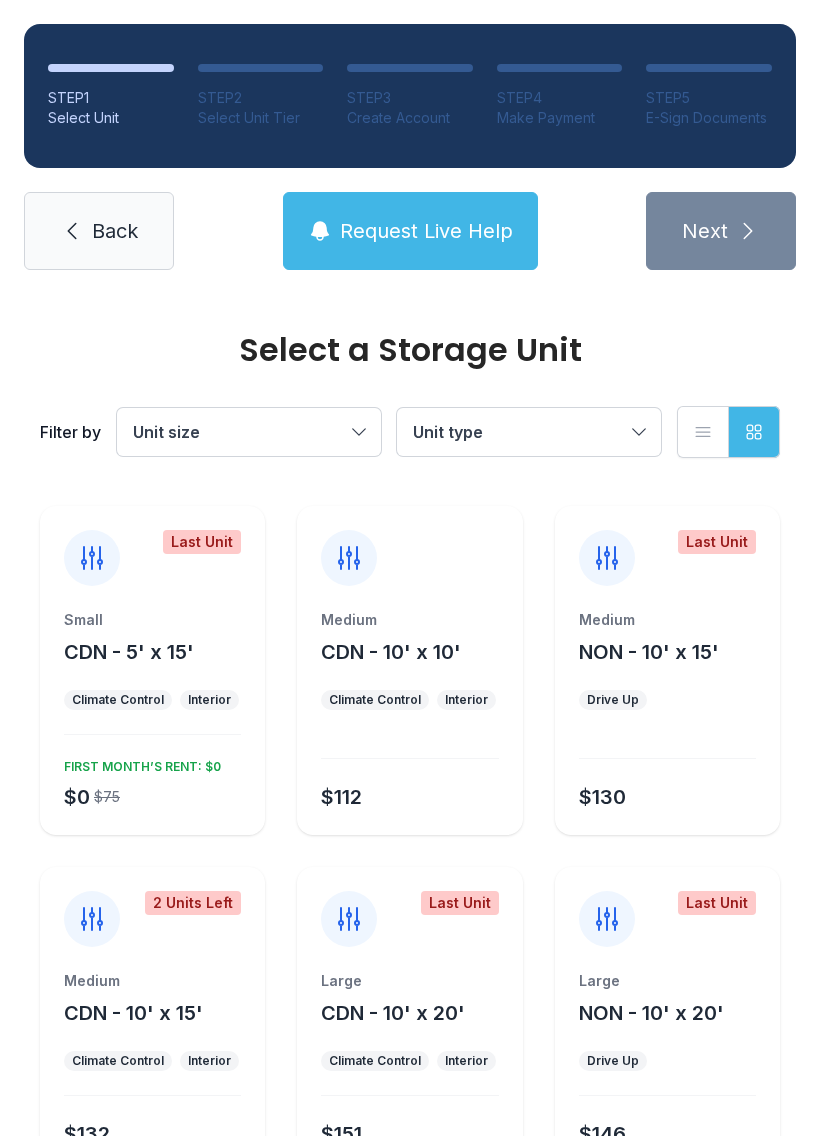 scroll, scrollTop: 731, scrollLeft: 0, axis: vertical 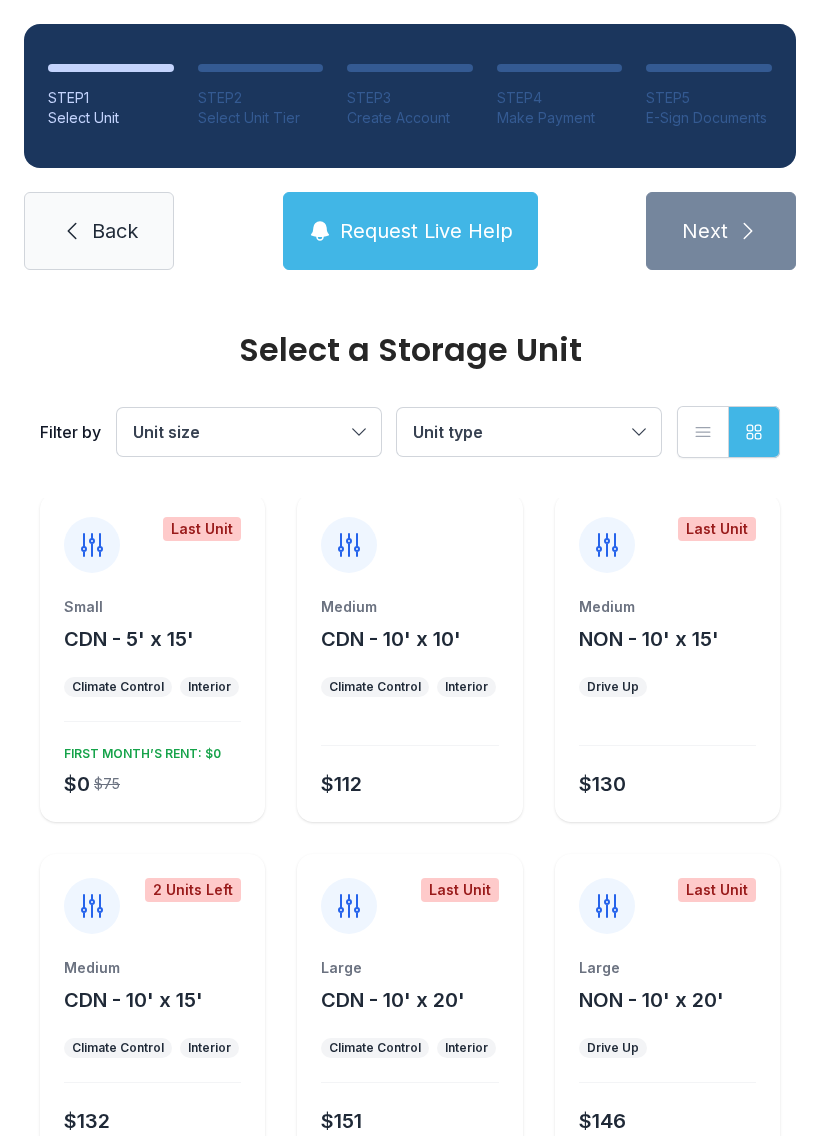 click on "Medium NON - 10' x 15' Drive Up $130" at bounding box center (667, 709) 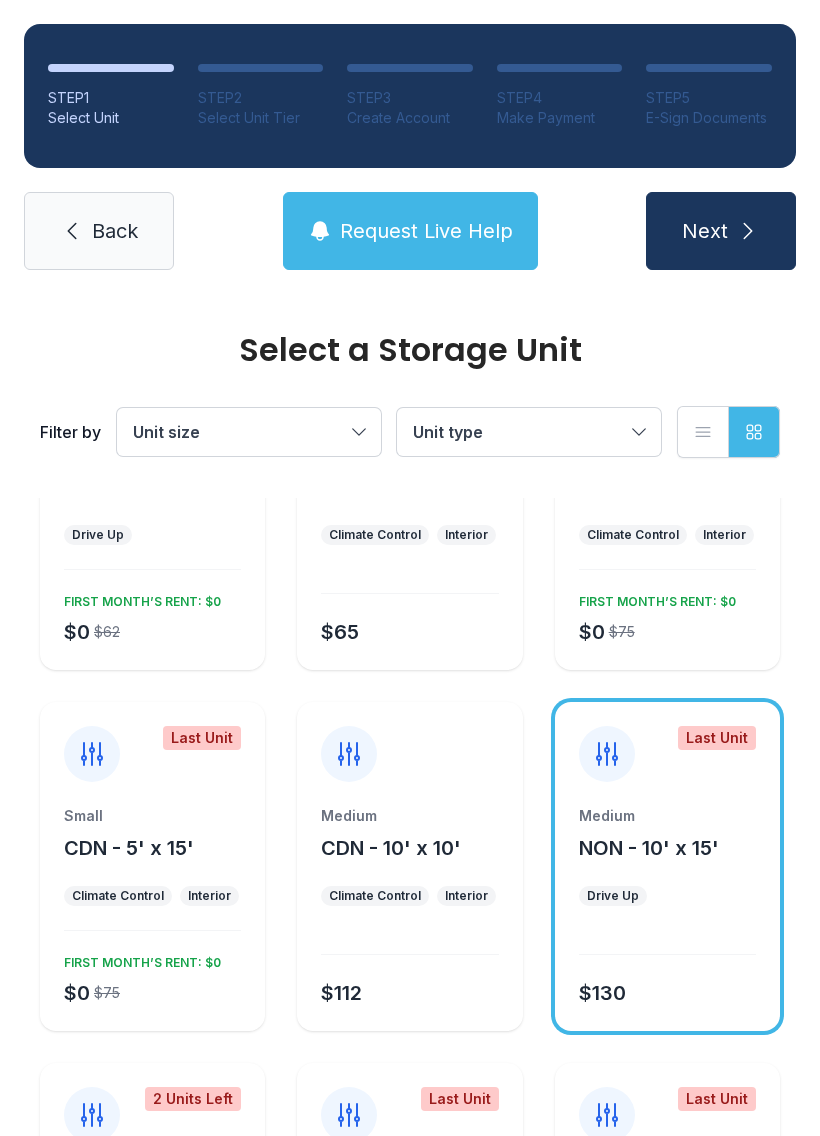 click on "Next" at bounding box center (705, 231) 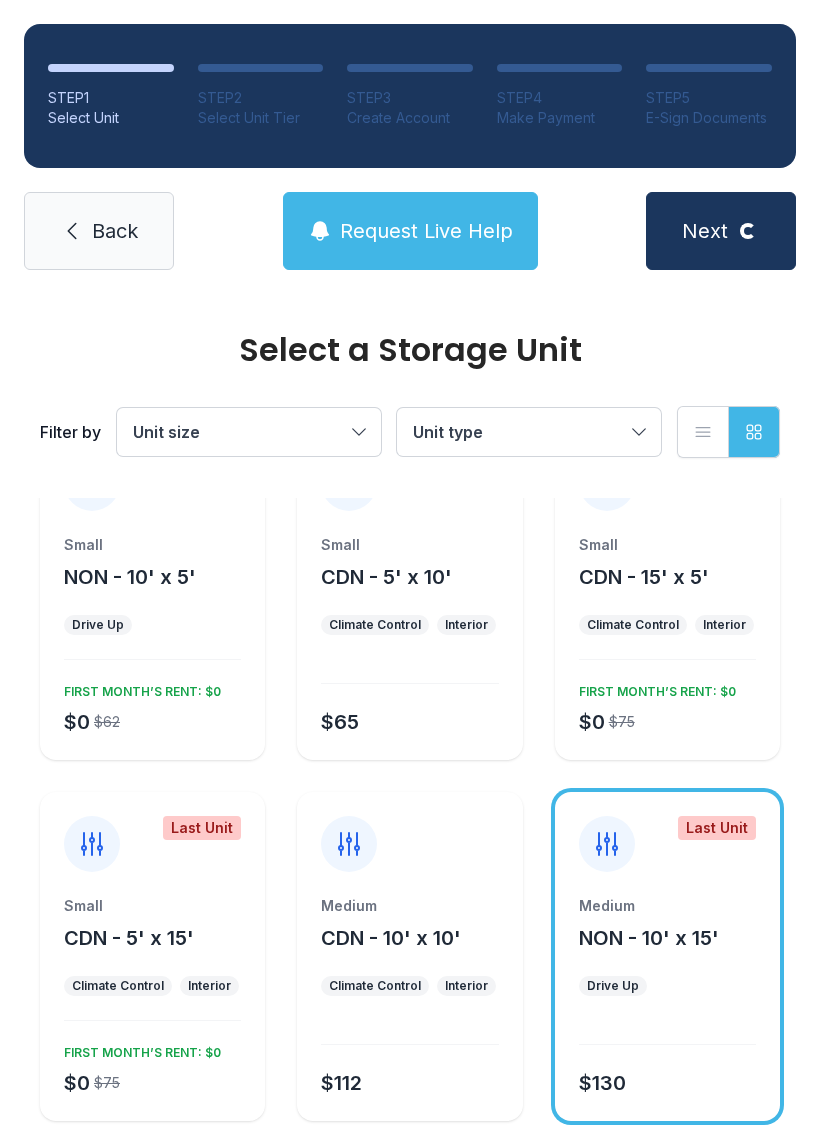 scroll, scrollTop: 430, scrollLeft: 0, axis: vertical 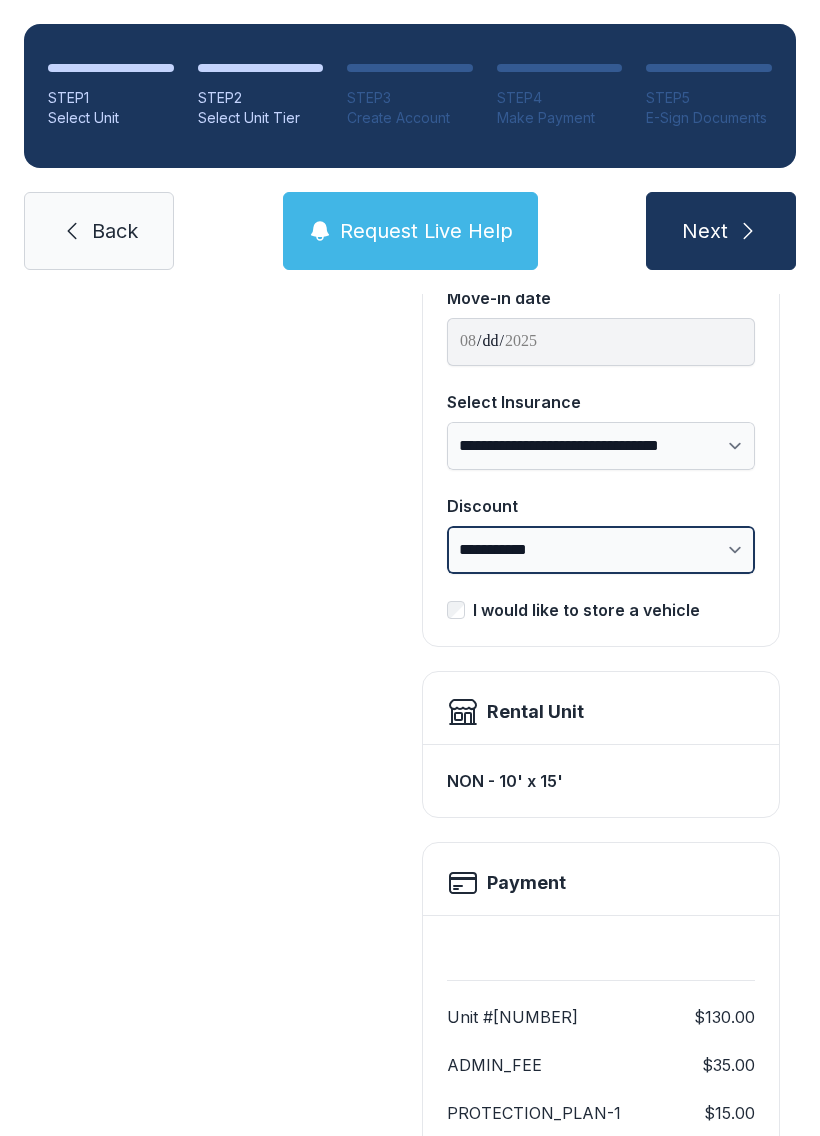 click on "**********" at bounding box center (601, 550) 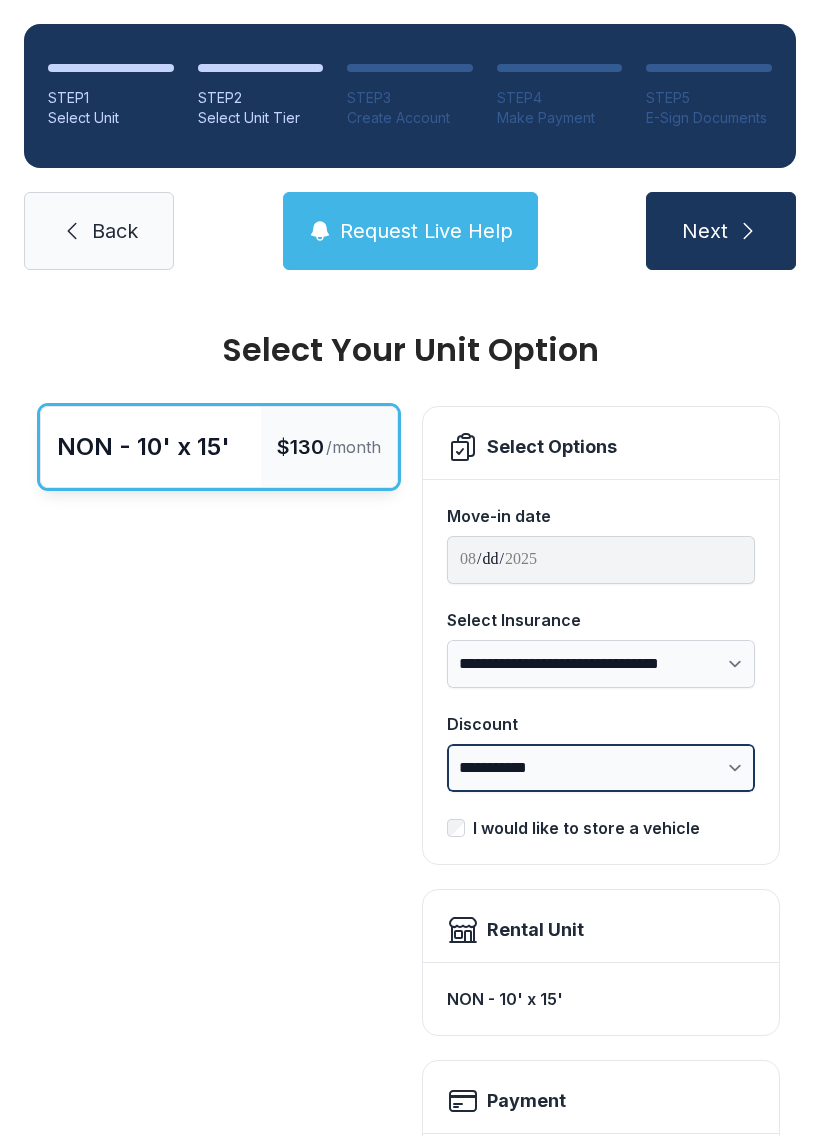 scroll, scrollTop: 0, scrollLeft: 0, axis: both 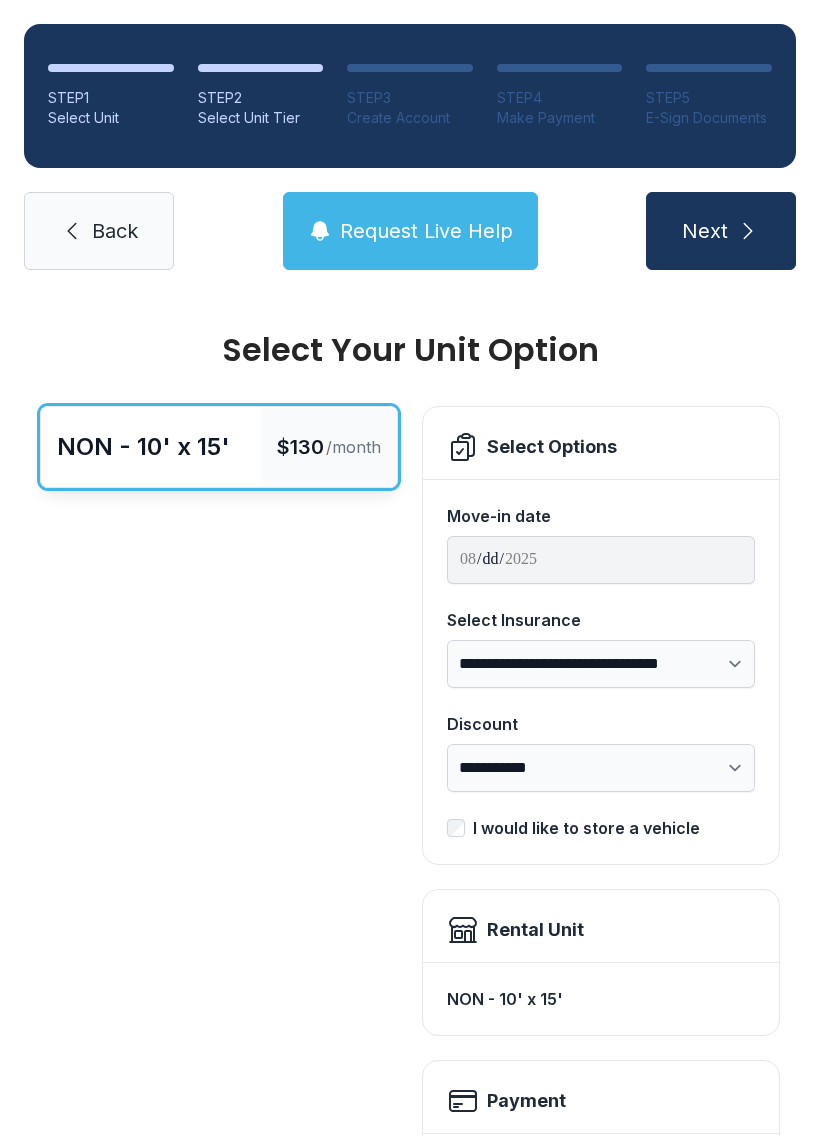 click on "Back" at bounding box center [115, 231] 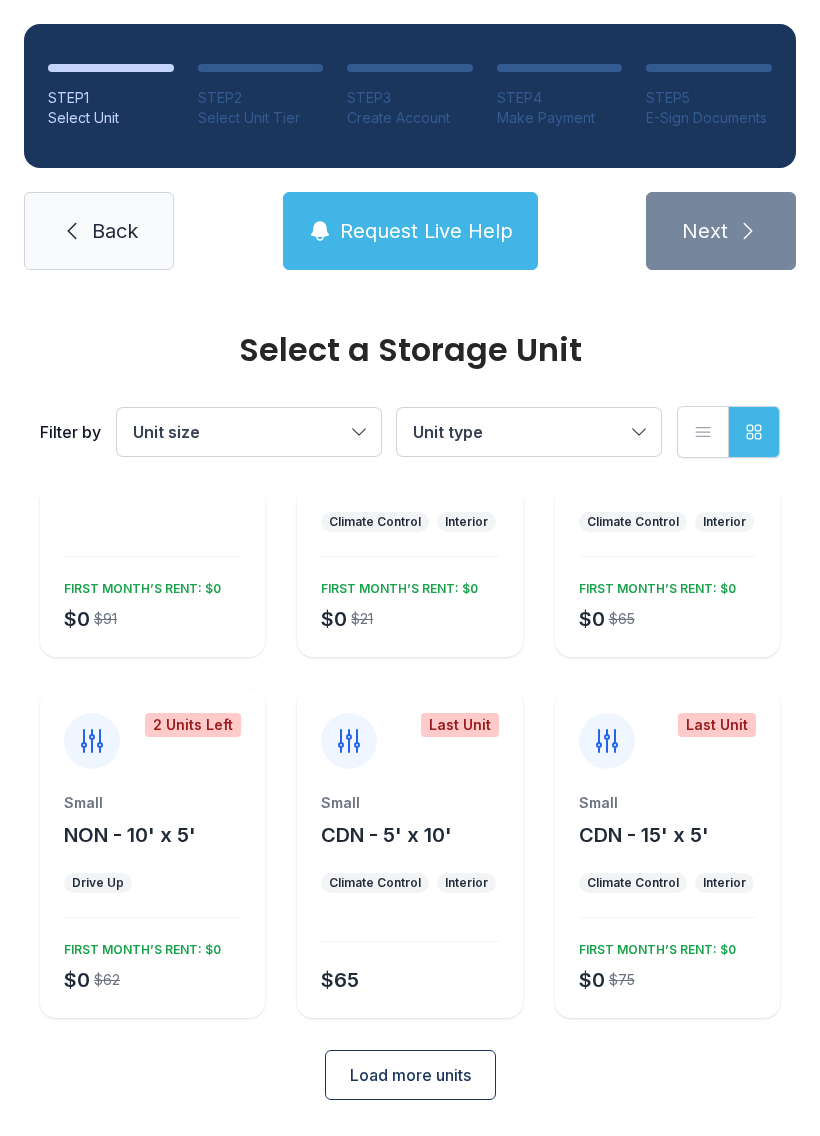 scroll, scrollTop: 174, scrollLeft: 0, axis: vertical 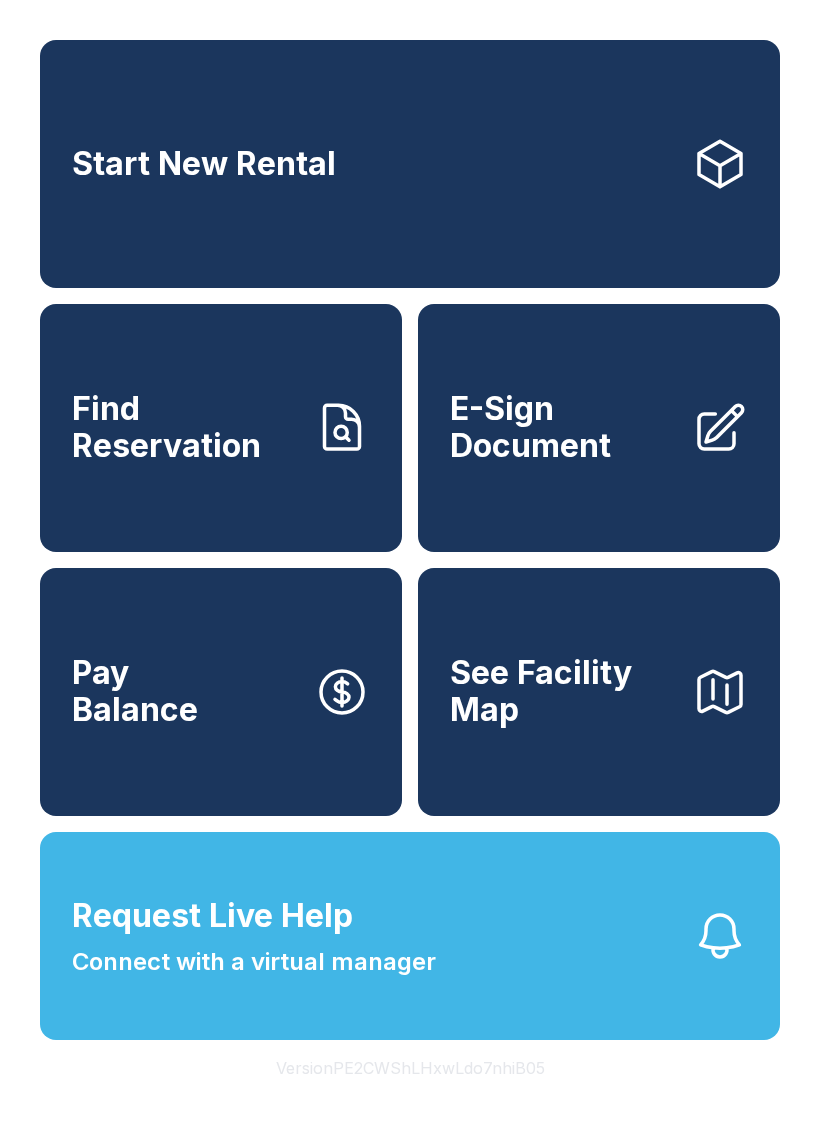 click on "Request Live Help Connect with a virtual manager" at bounding box center [410, 936] 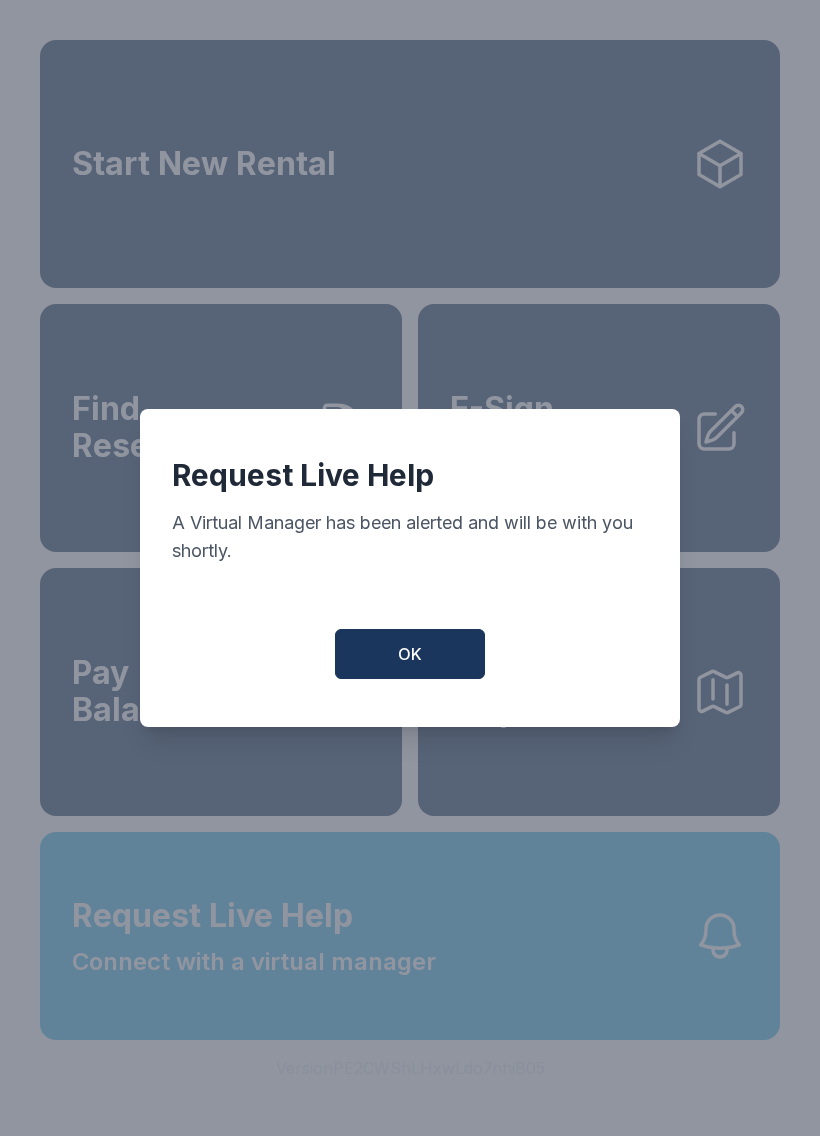 click on "OK" at bounding box center [410, 654] 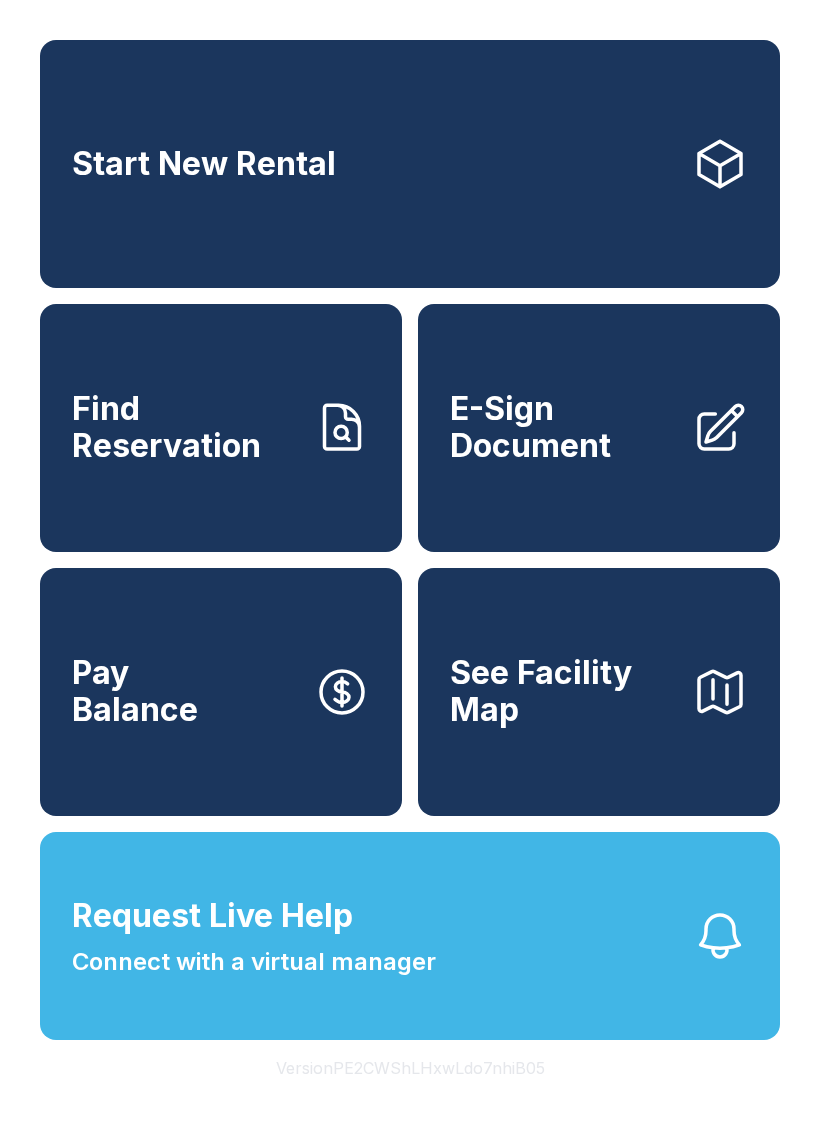 click on "Request Live Help Connect with a virtual manager" at bounding box center (410, 936) 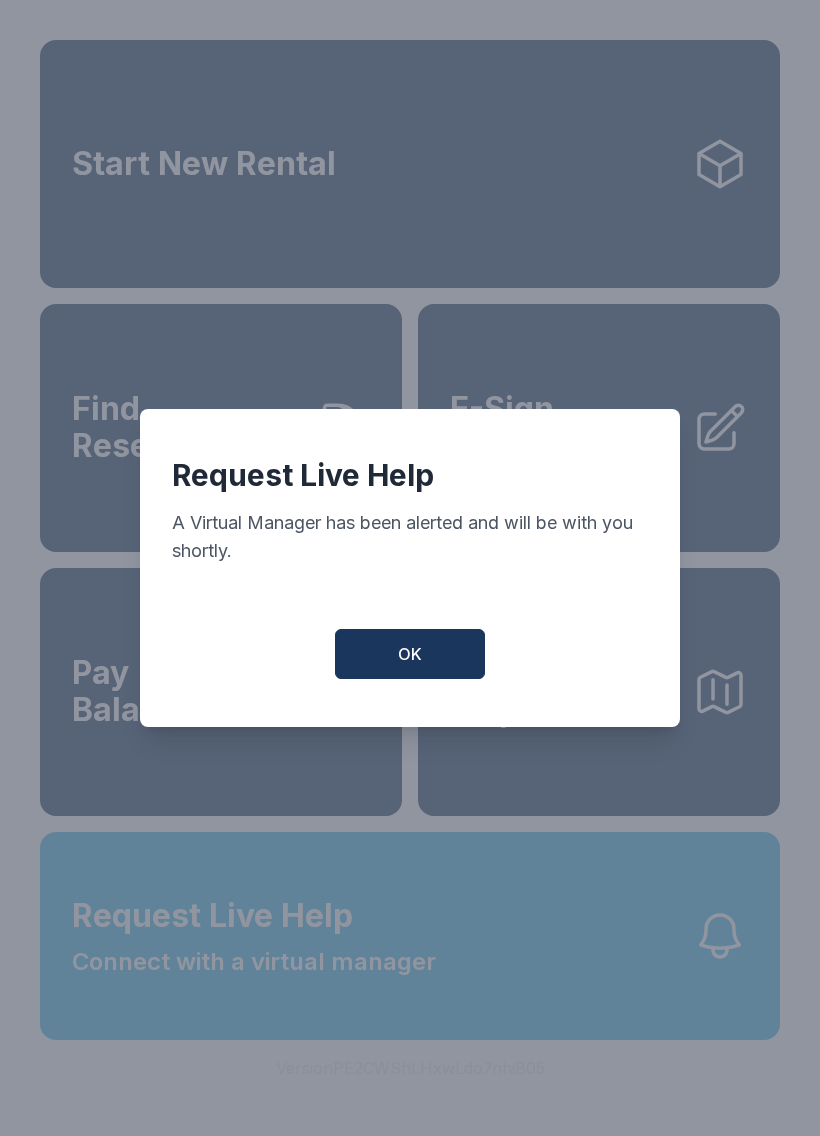 click on "OK" at bounding box center (410, 654) 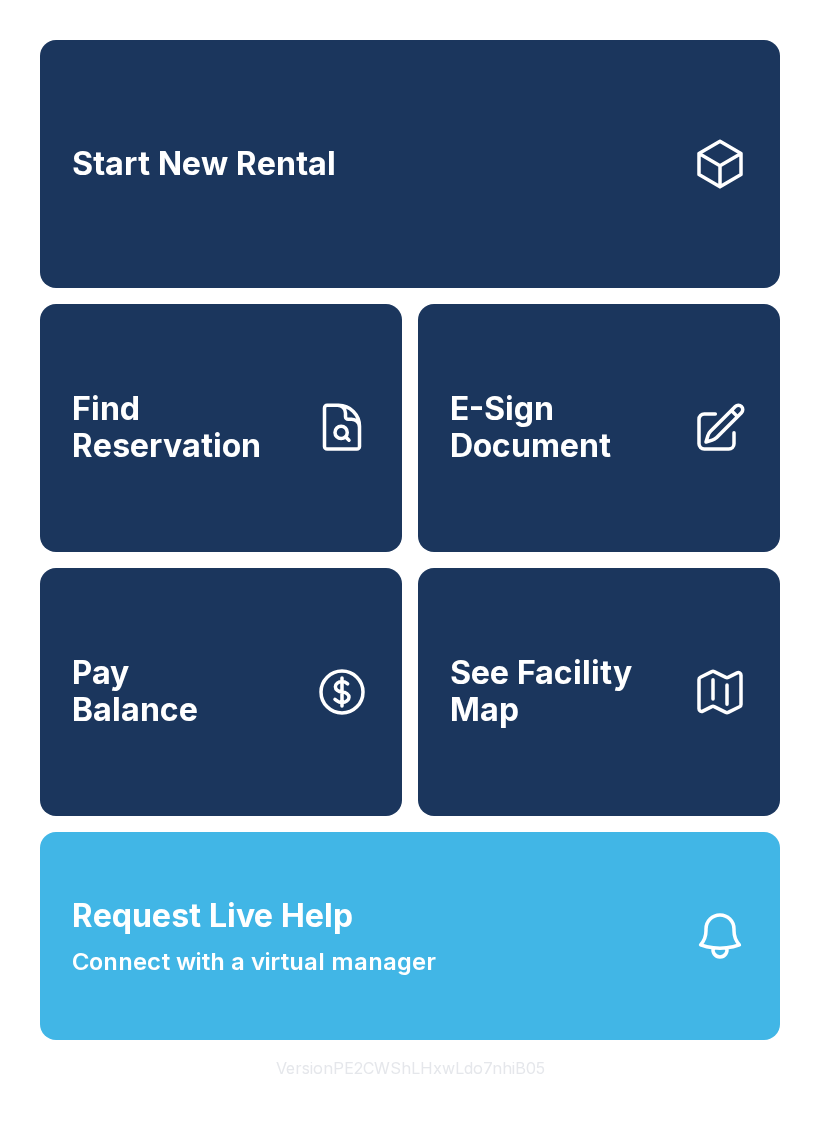 click on "Request Live Help Connect with a virtual manager" at bounding box center [410, 936] 